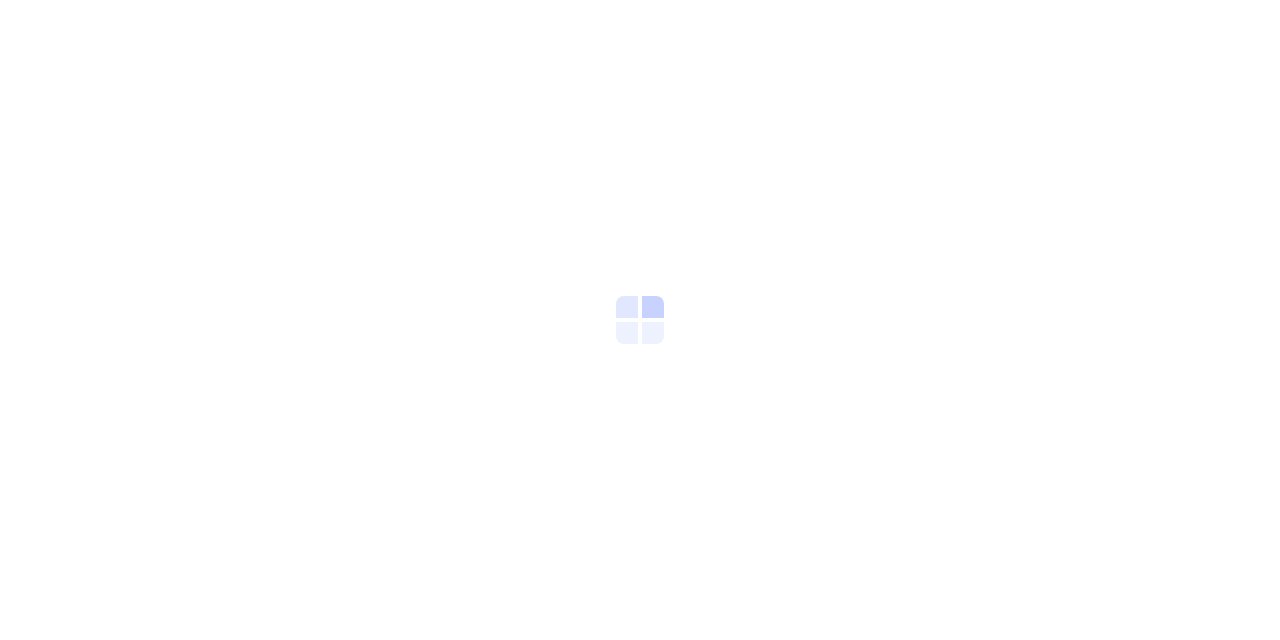 scroll, scrollTop: 0, scrollLeft: 0, axis: both 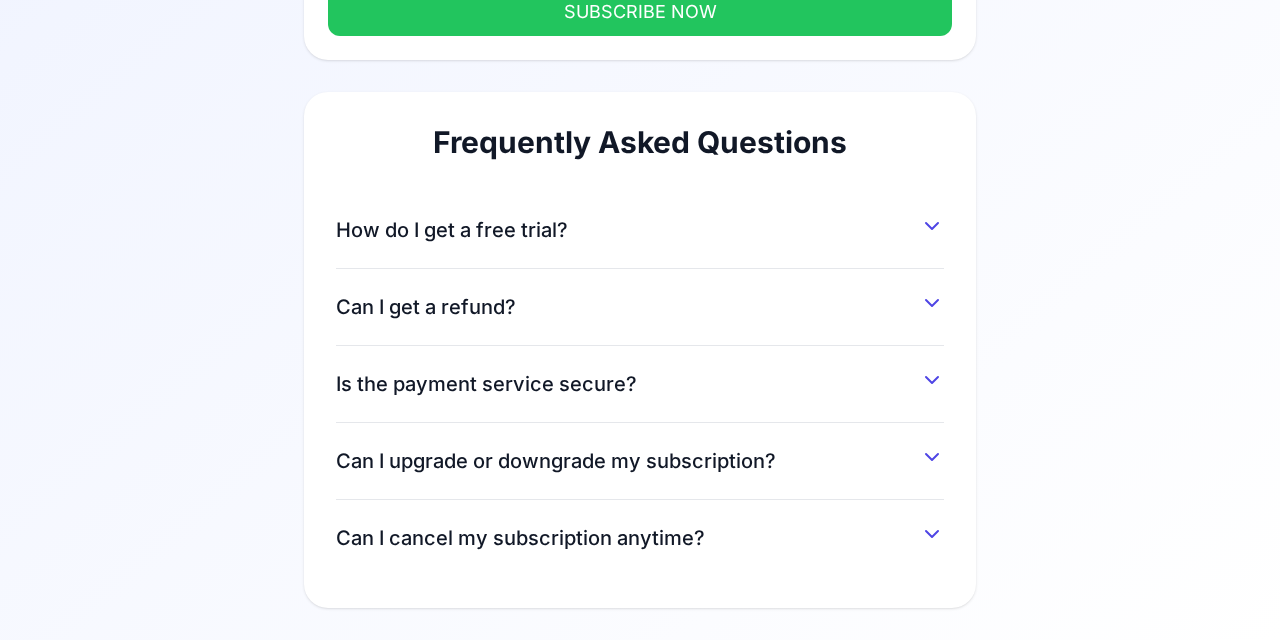 click on "How do I get a free trial?" at bounding box center (640, 226) 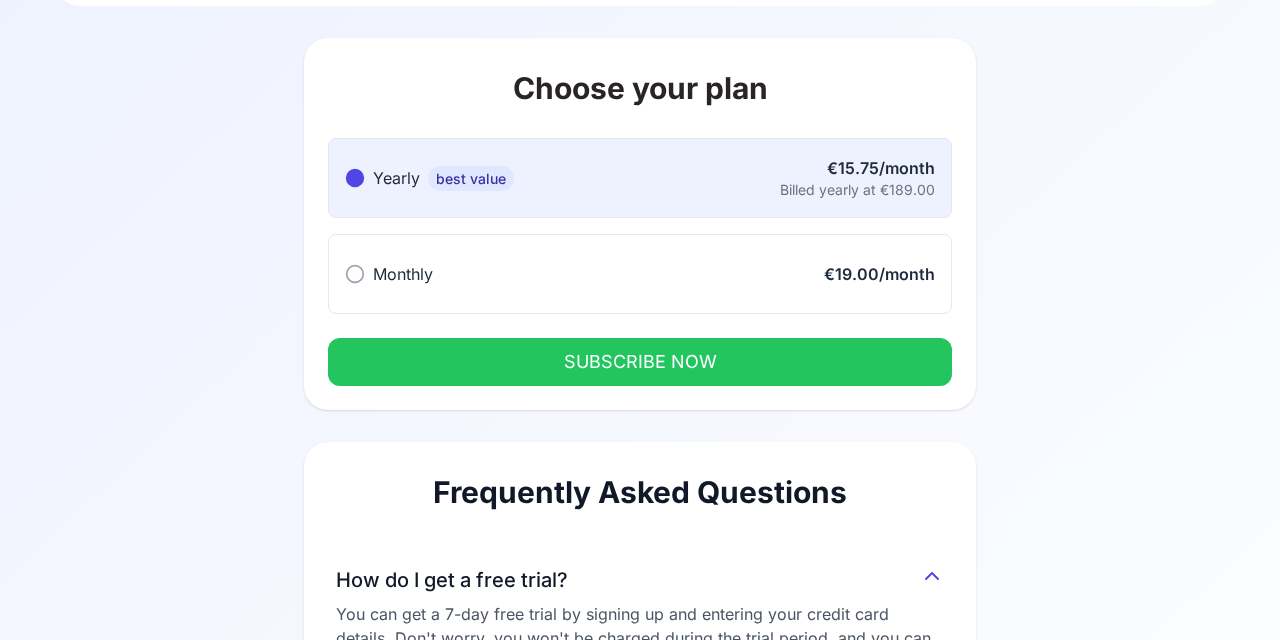 click on "SUBSCRIBE NOW" at bounding box center [640, 362] 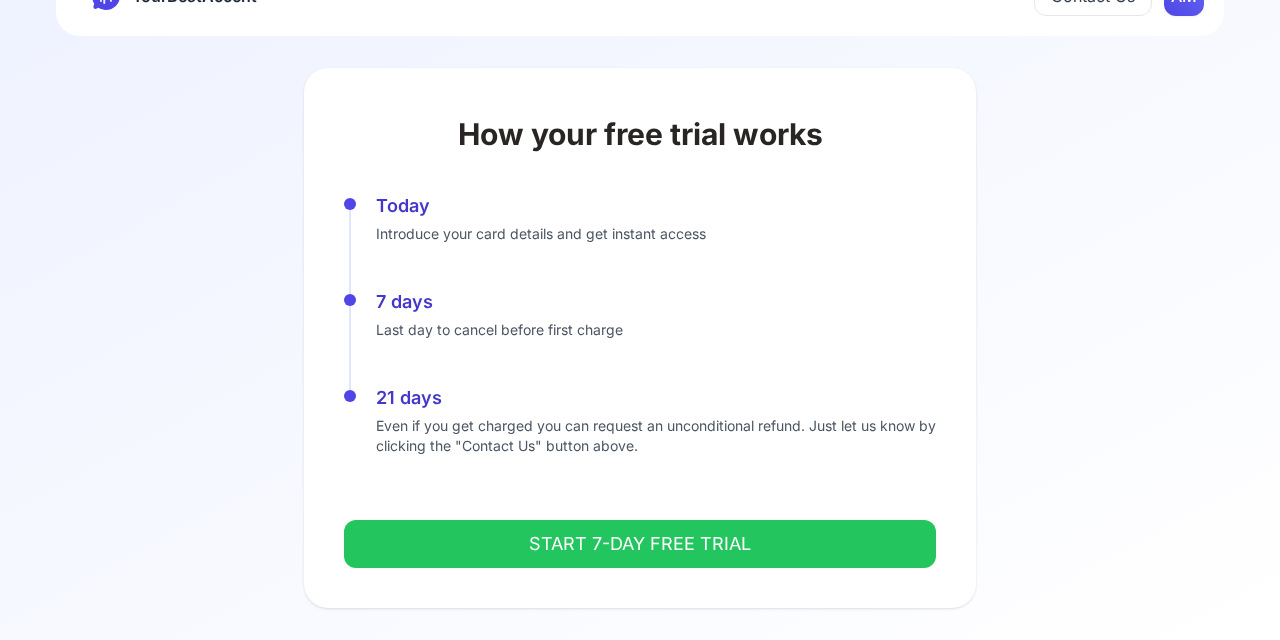 scroll, scrollTop: 60, scrollLeft: 0, axis: vertical 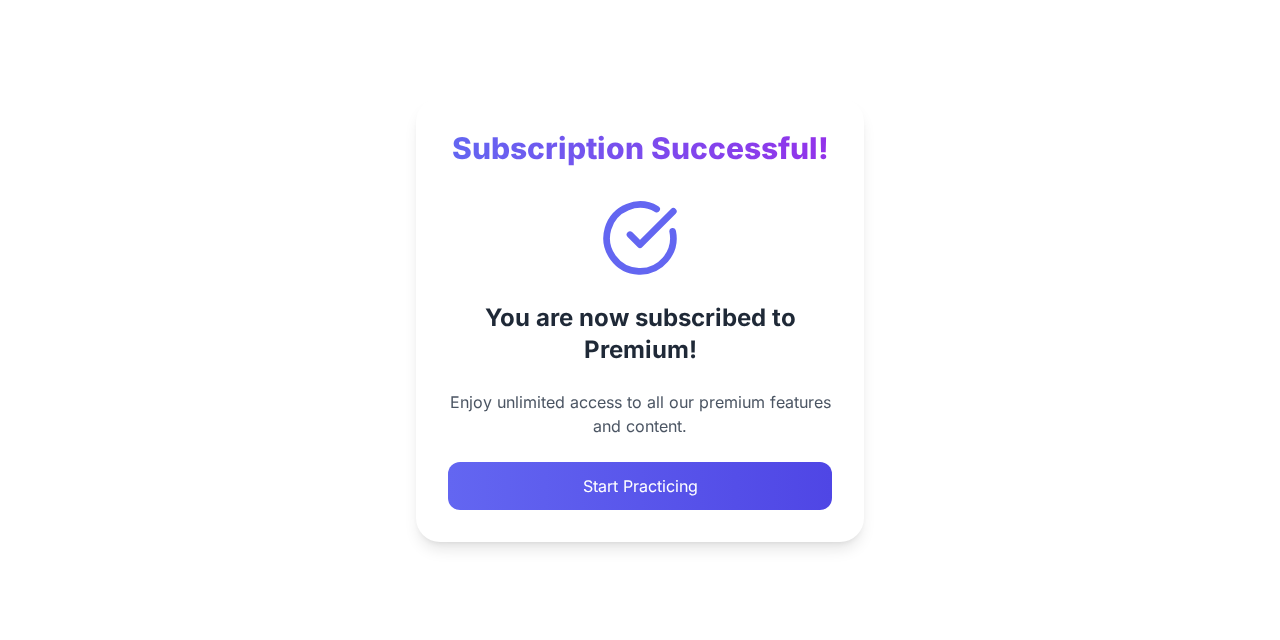 click on "Start Practicing" at bounding box center (640, 486) 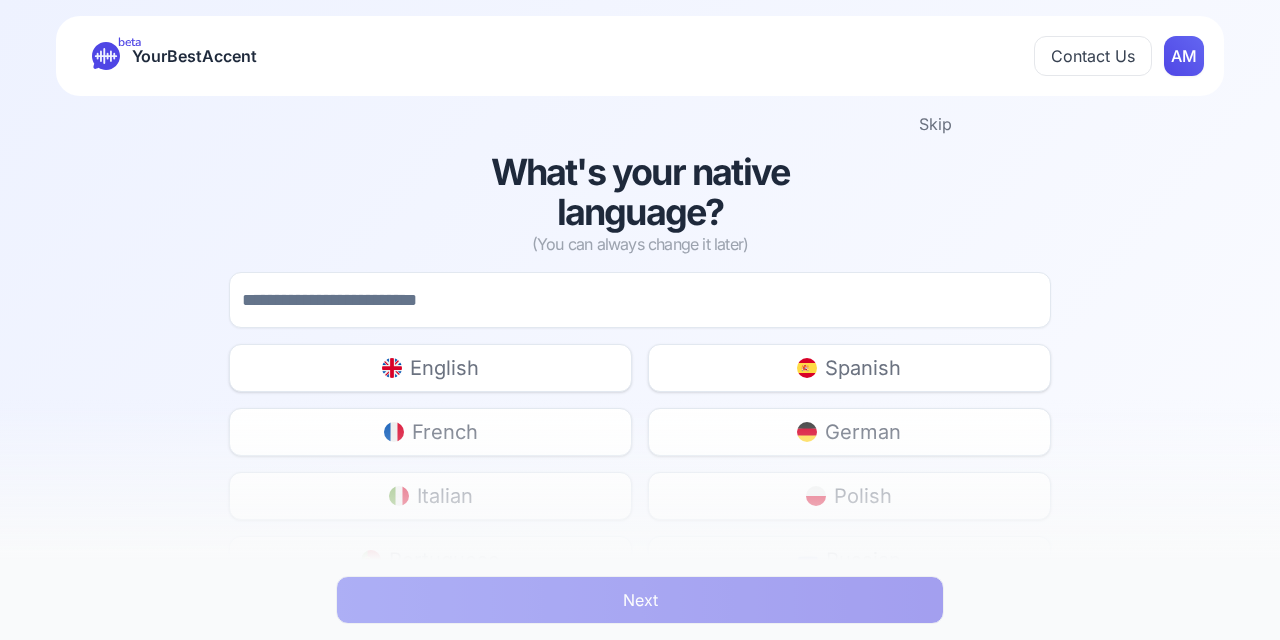 scroll, scrollTop: 0, scrollLeft: 0, axis: both 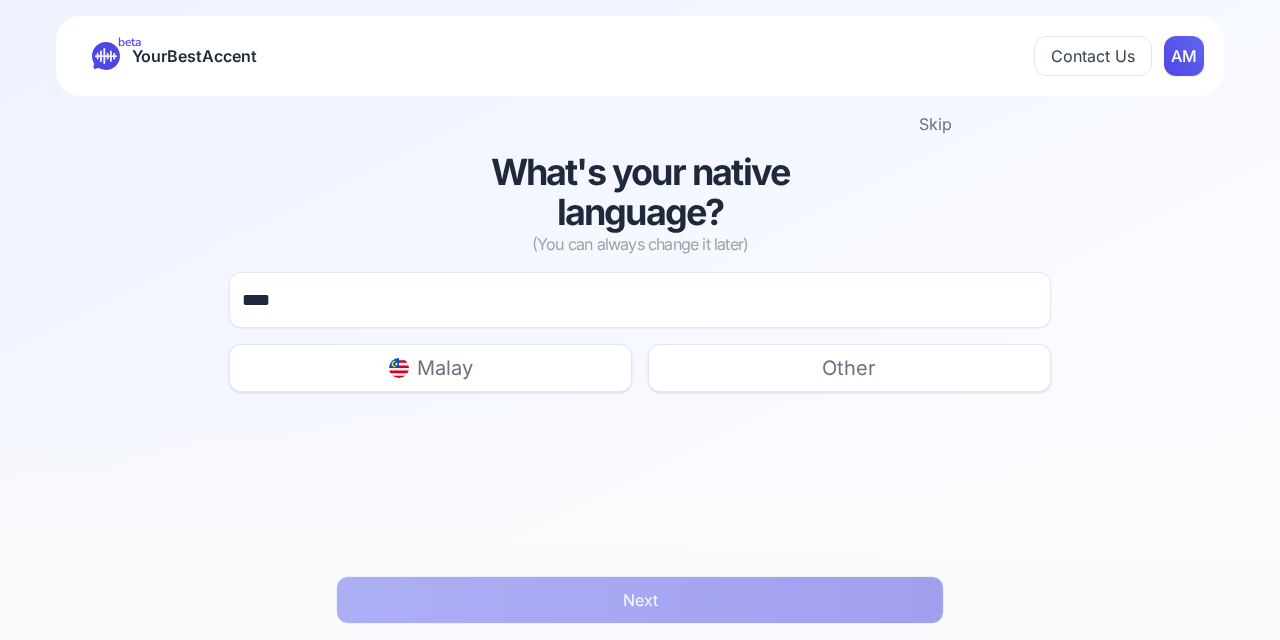 type on "****" 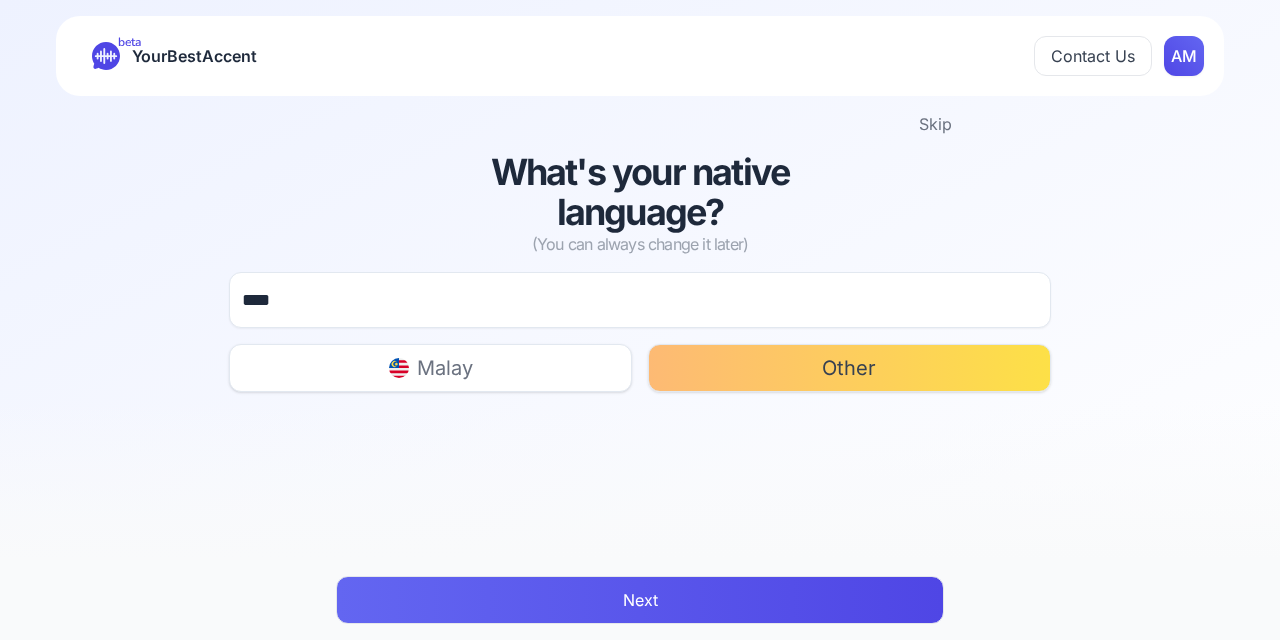 click on "Next" at bounding box center (640, 600) 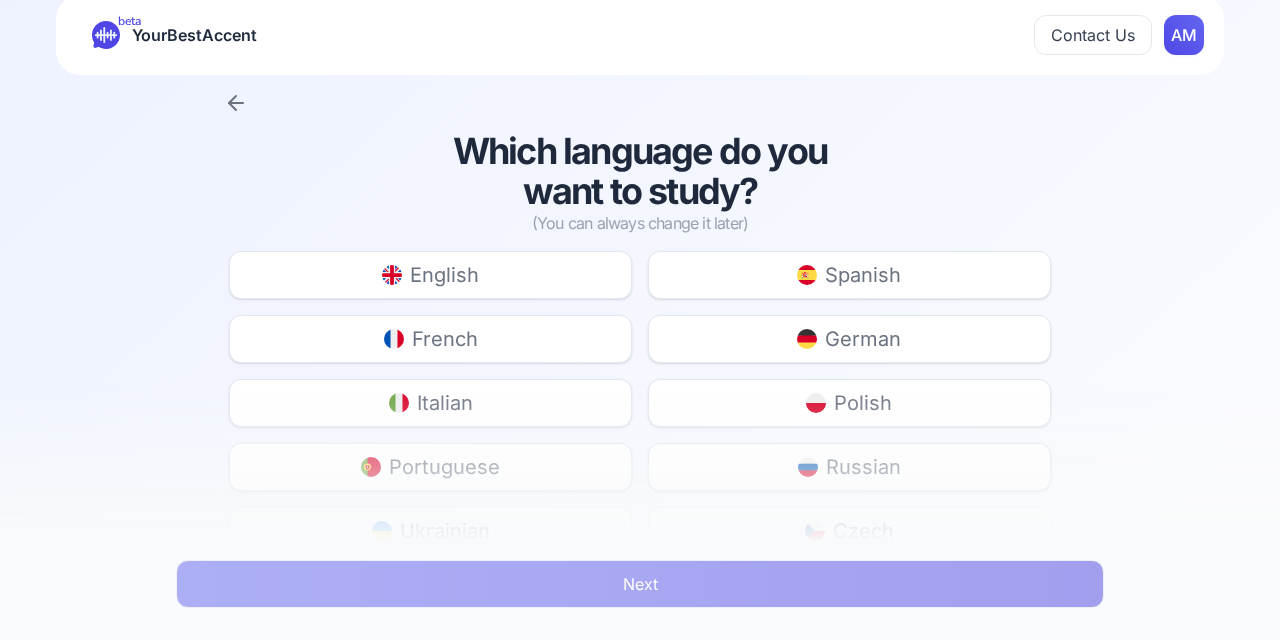scroll, scrollTop: 40, scrollLeft: 0, axis: vertical 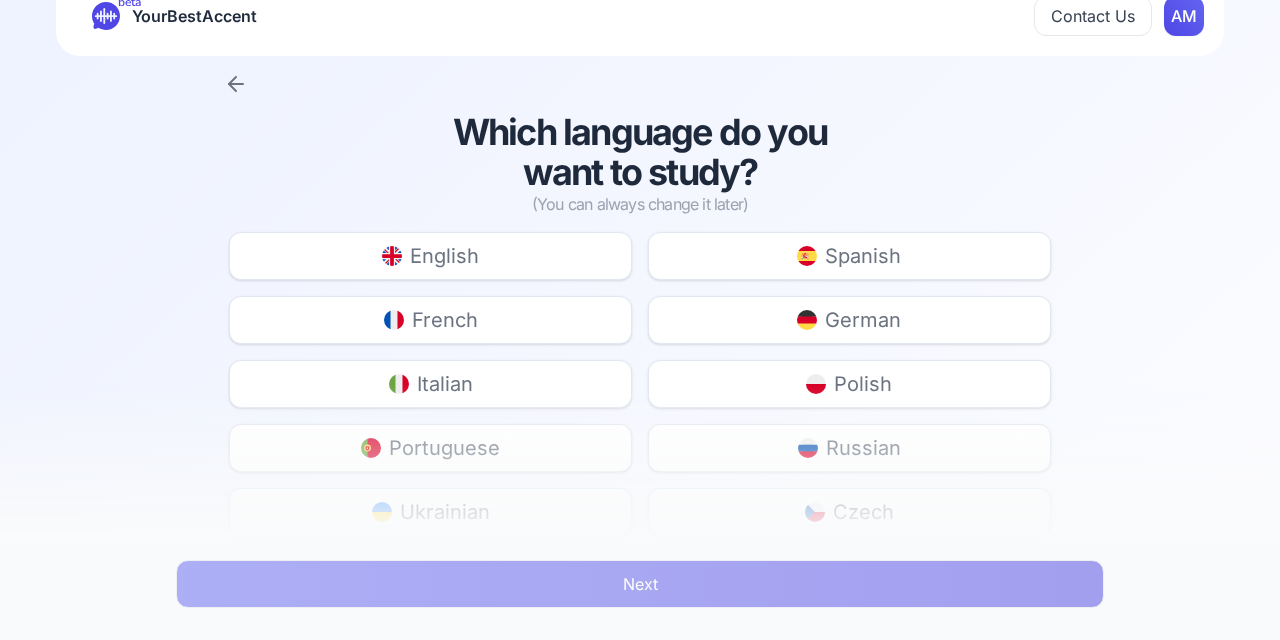 click on "English Spanish French German Italian Polish Portuguese Russian Ukrainian Czech Danish Dutch Finnish Indonesian Malay Romanian Slovak Swedish Turkish Hungarian Norwegian" at bounding box center (639, 576) 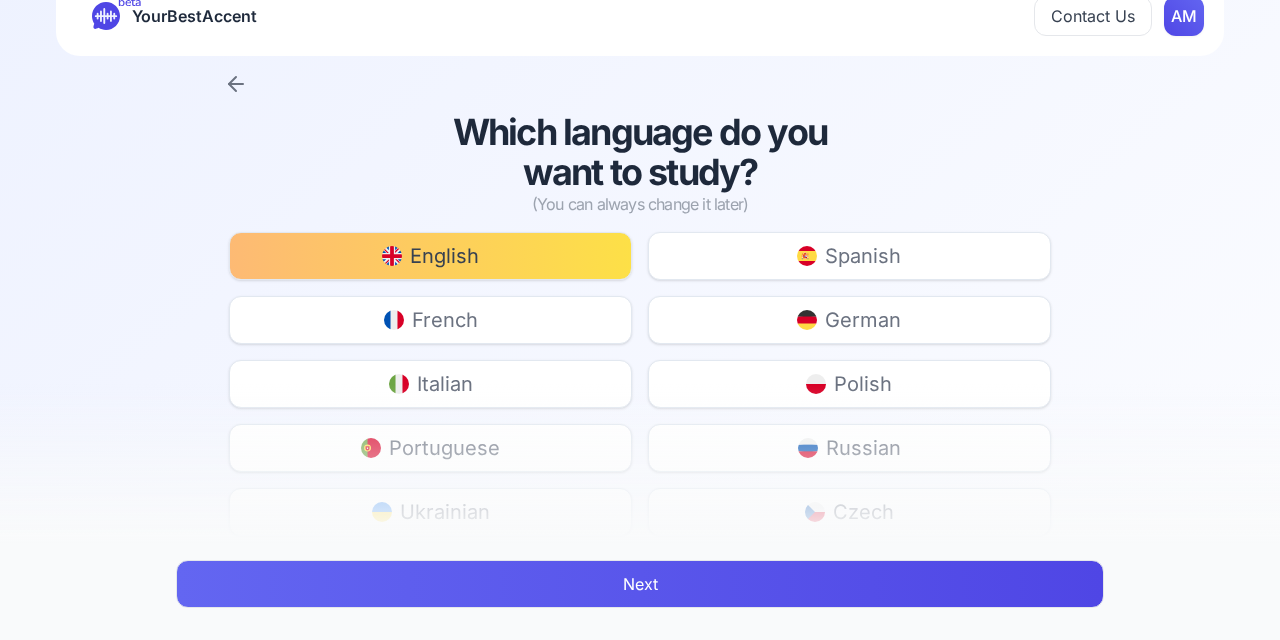 click on "Next" at bounding box center [640, 584] 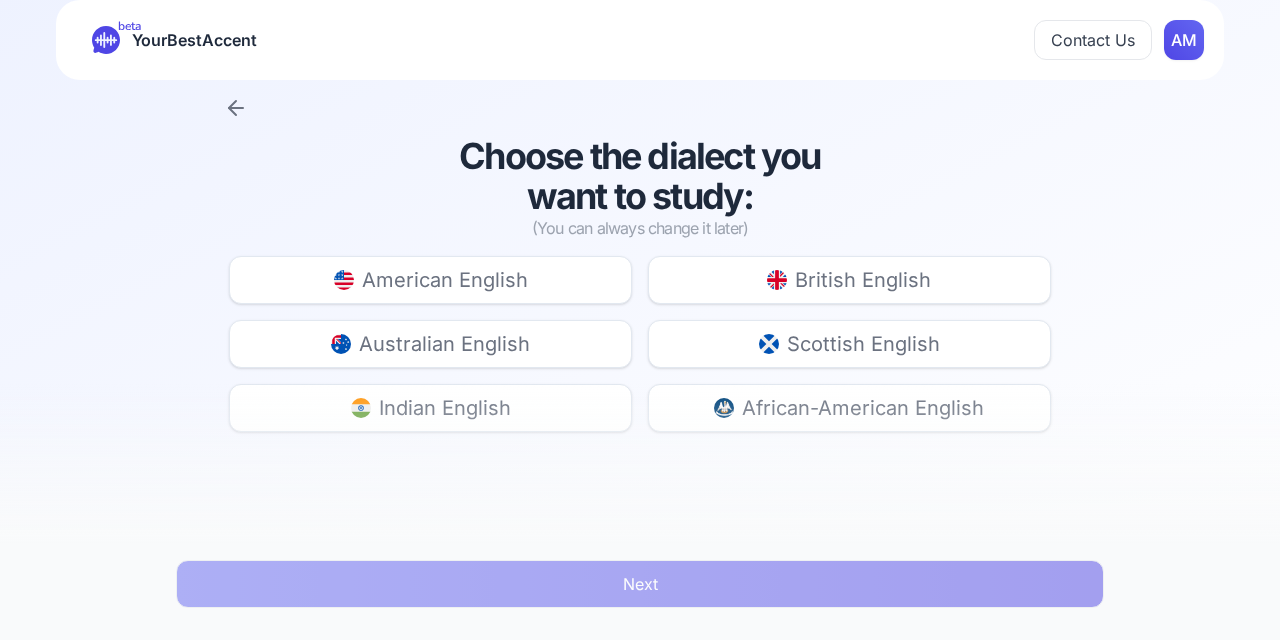 scroll, scrollTop: 16, scrollLeft: 0, axis: vertical 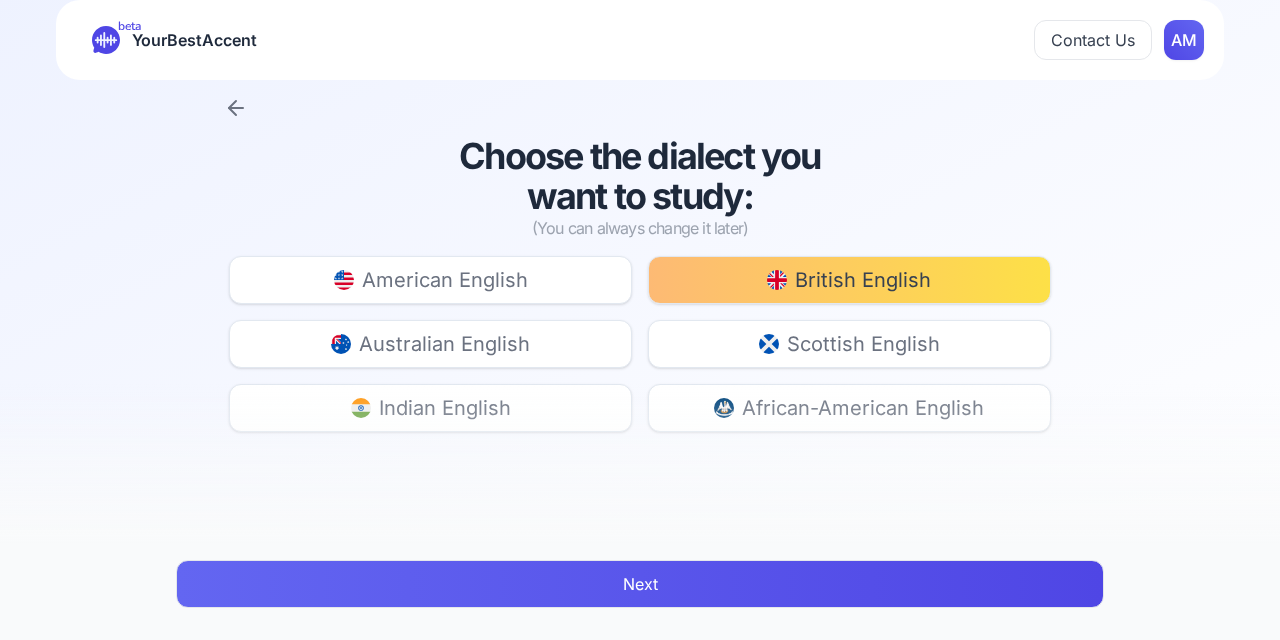 click on "Next" at bounding box center (640, 584) 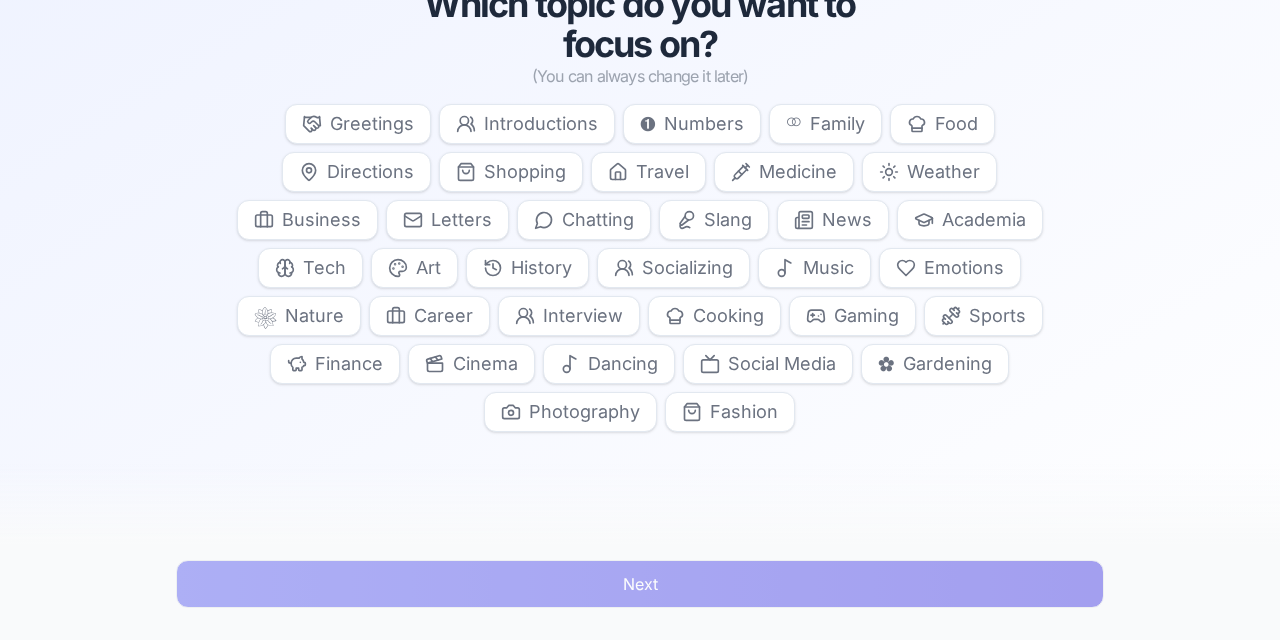 scroll, scrollTop: 168, scrollLeft: 0, axis: vertical 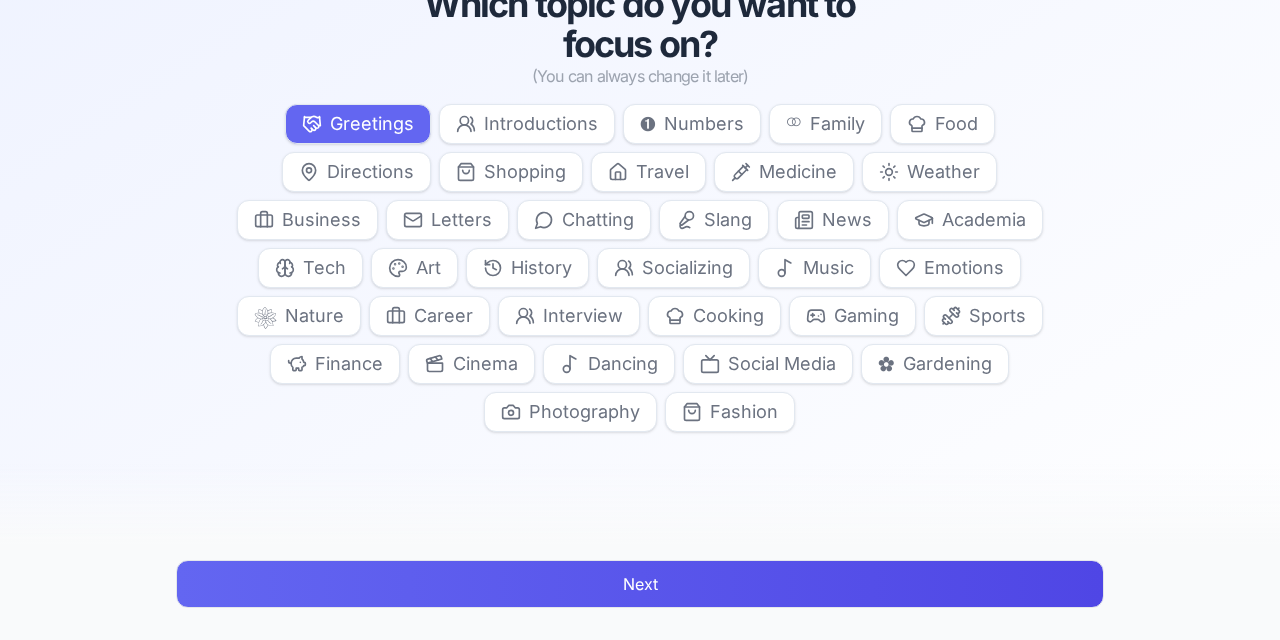 click on "Directions" at bounding box center [370, 172] 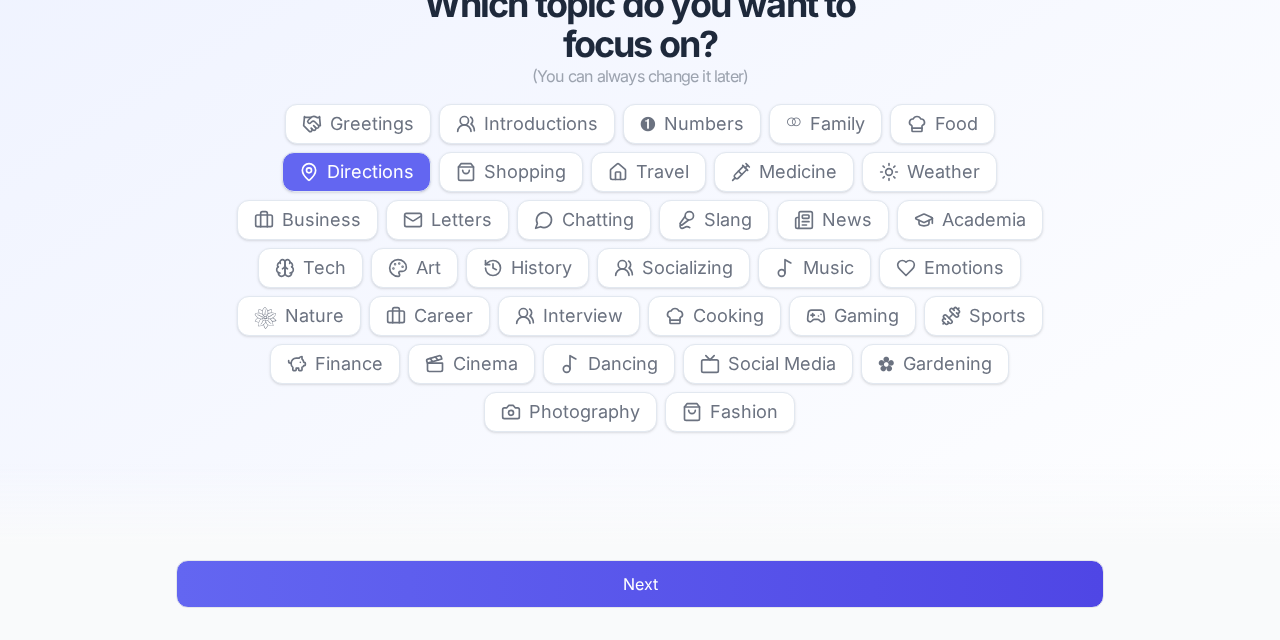 click on "Next" at bounding box center [640, 584] 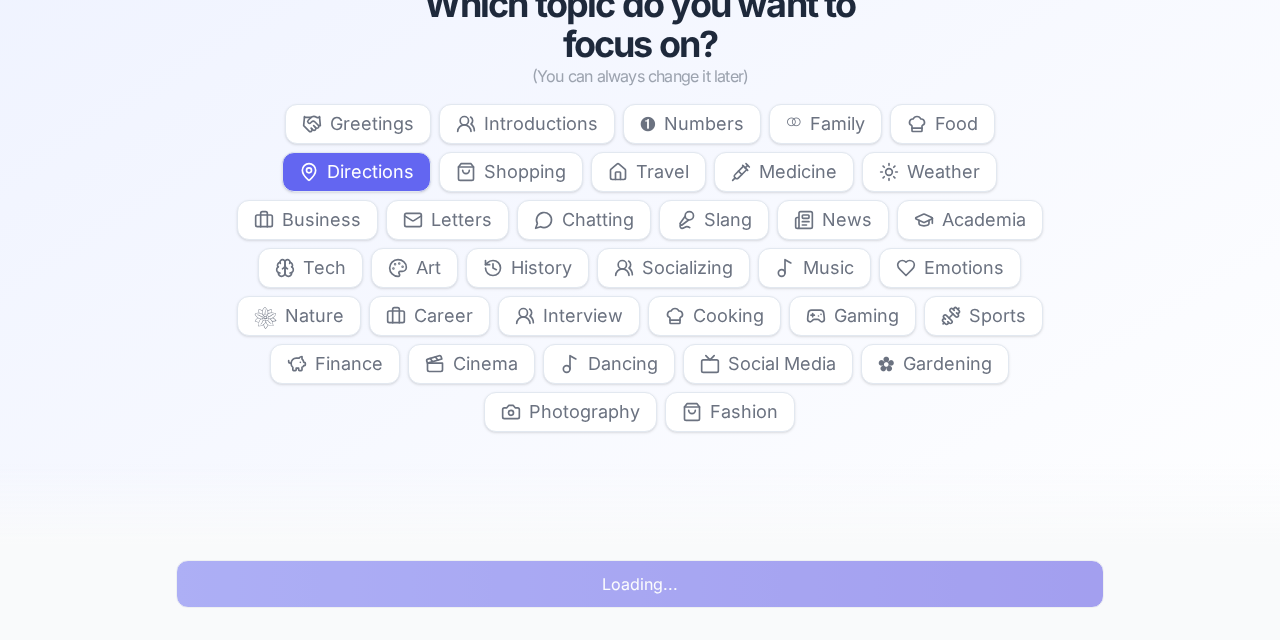 scroll, scrollTop: 56, scrollLeft: 0, axis: vertical 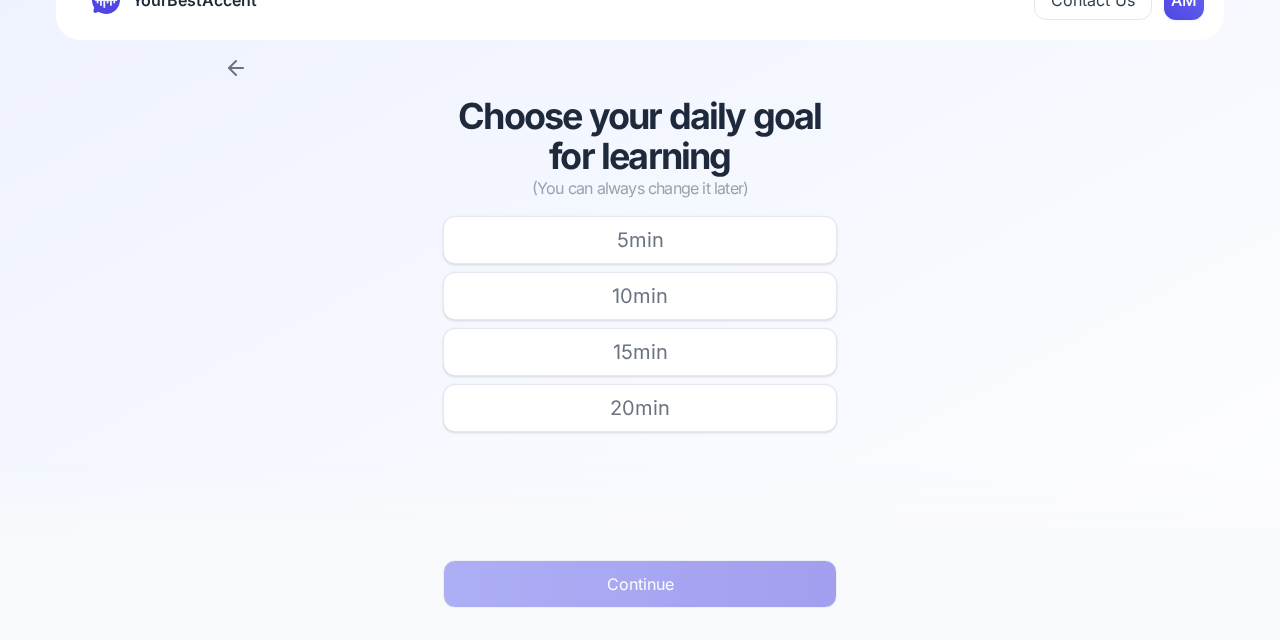 click on "5  min" at bounding box center (640, 240) 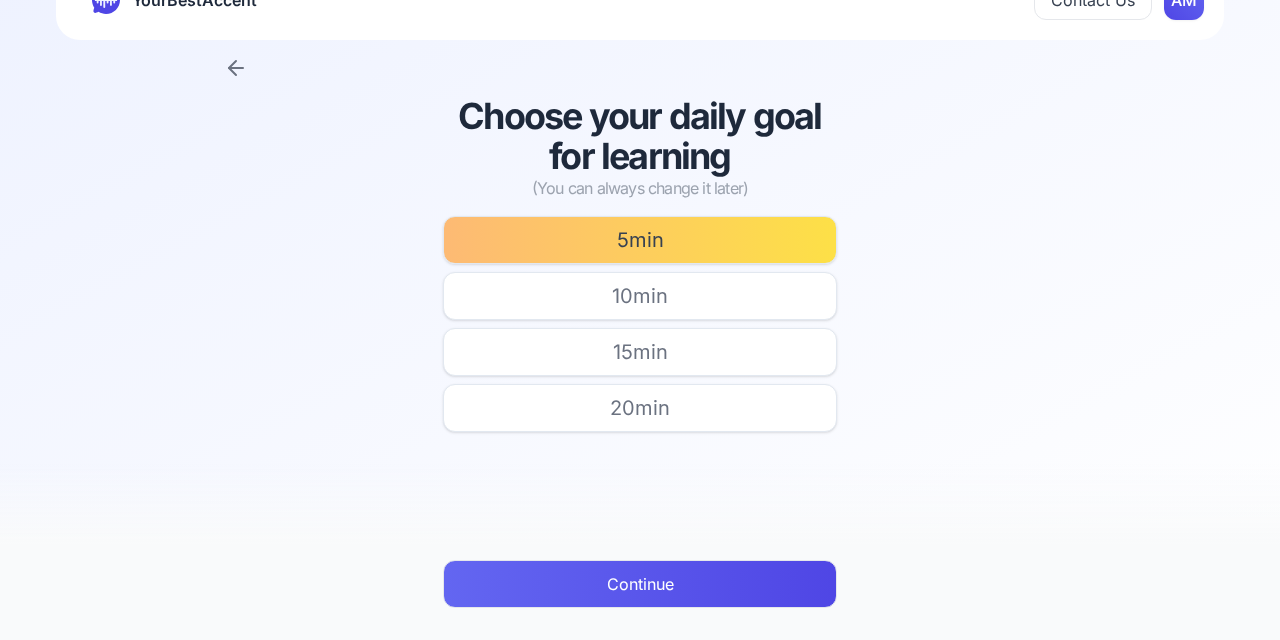 click on "Continue" at bounding box center (640, 584) 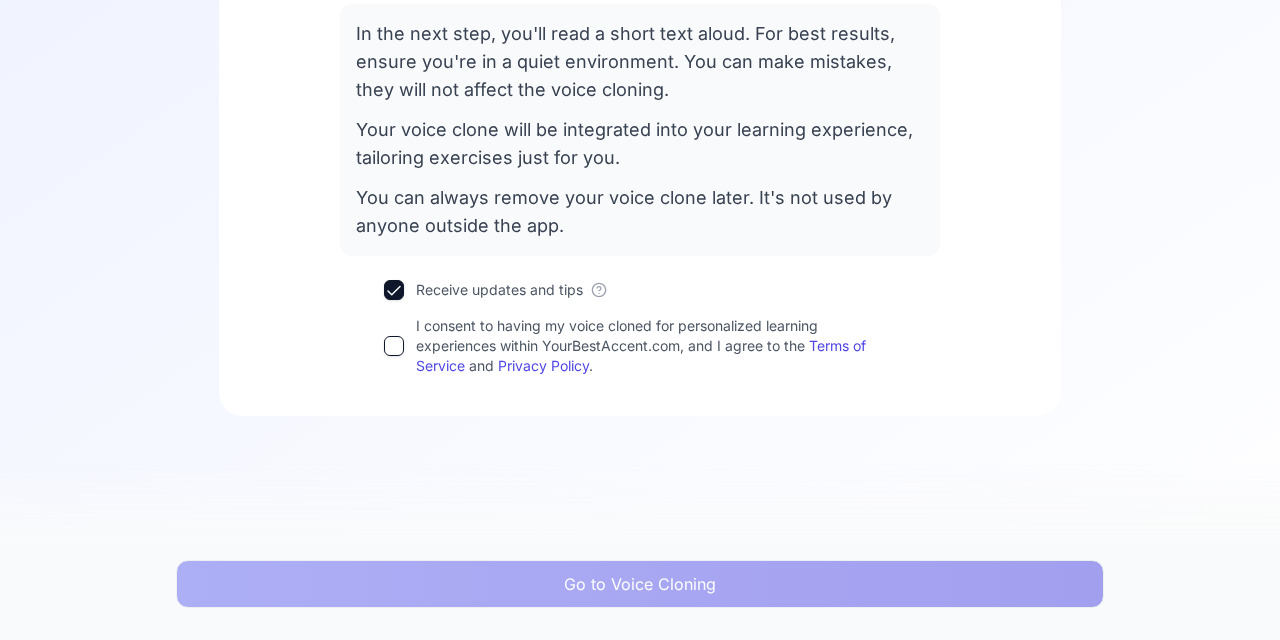 scroll, scrollTop: 252, scrollLeft: 0, axis: vertical 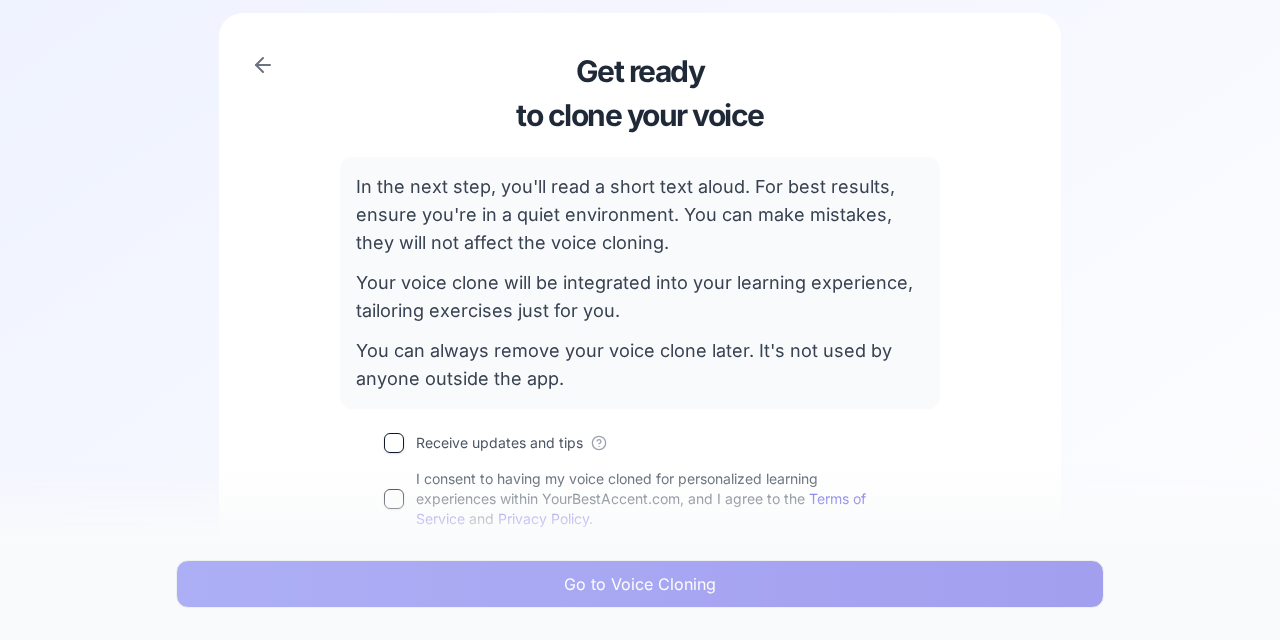 click on "I consent to having my voice cloned for personalized learning experiences within YourBestAccent.com, and I agree to the Terms of Service and Privacy Policy ." at bounding box center [394, 499] 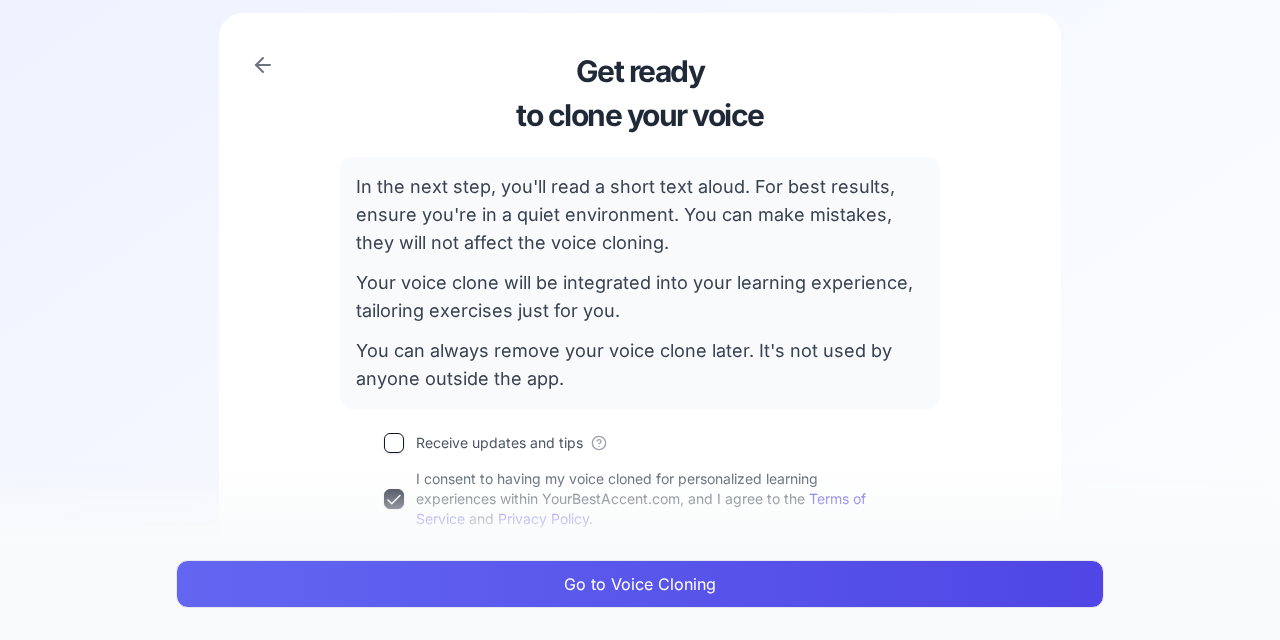 click on "Go to Voice Cloning" at bounding box center [640, 584] 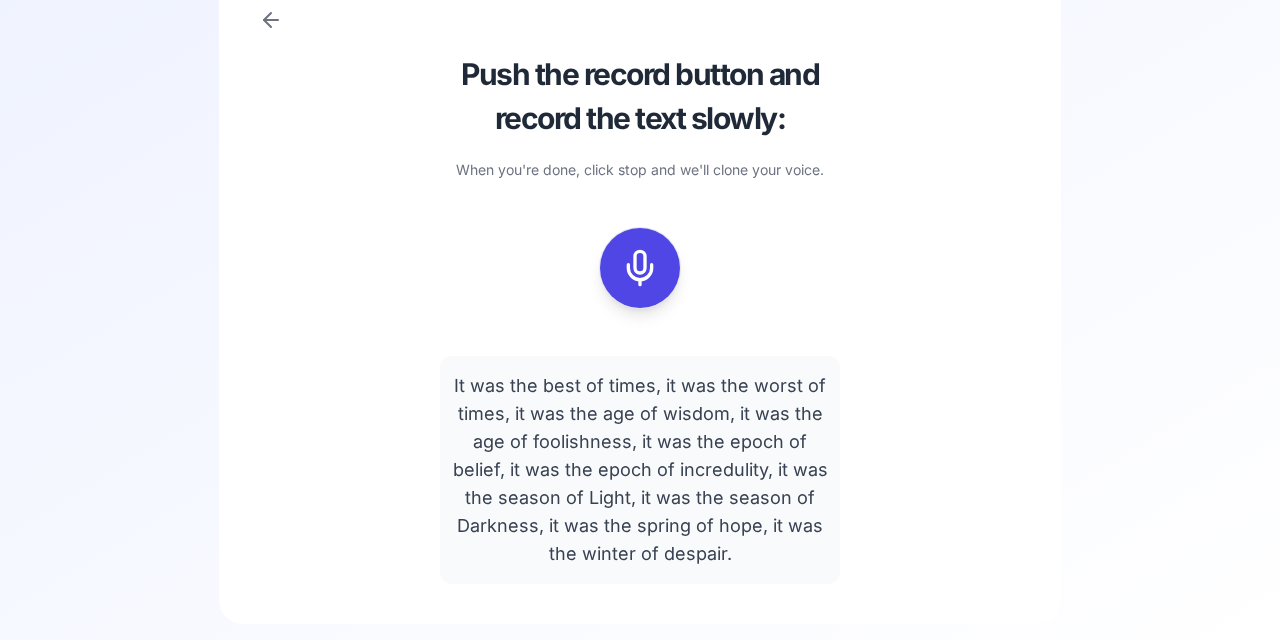scroll, scrollTop: 144, scrollLeft: 0, axis: vertical 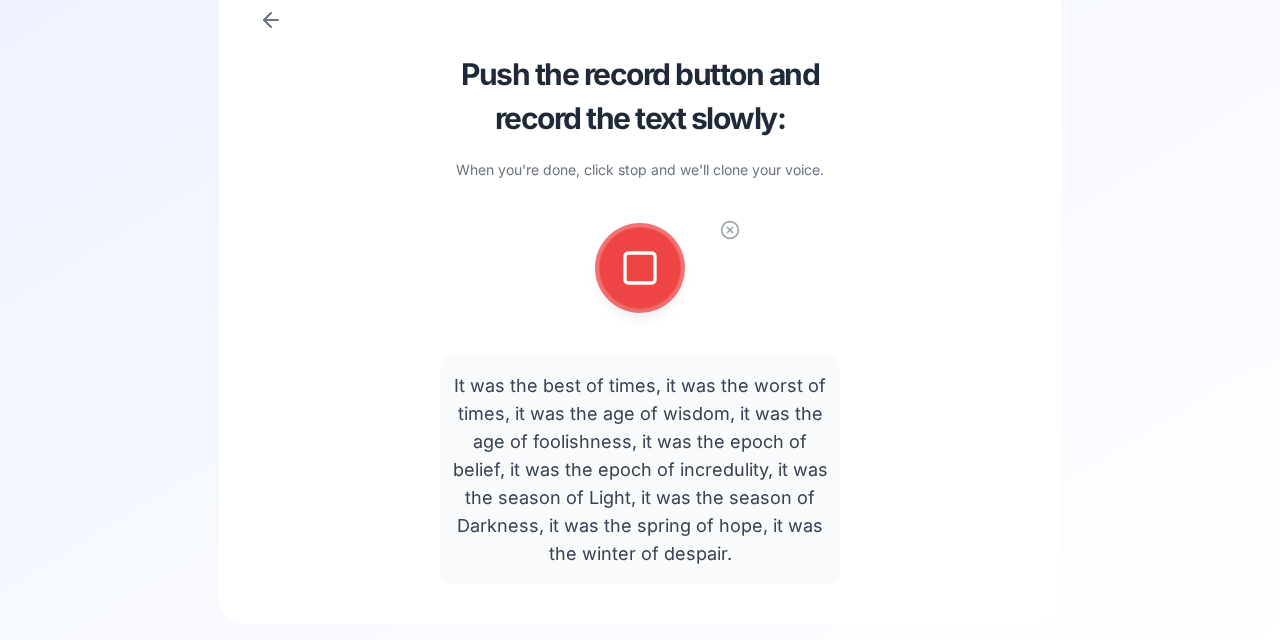 click 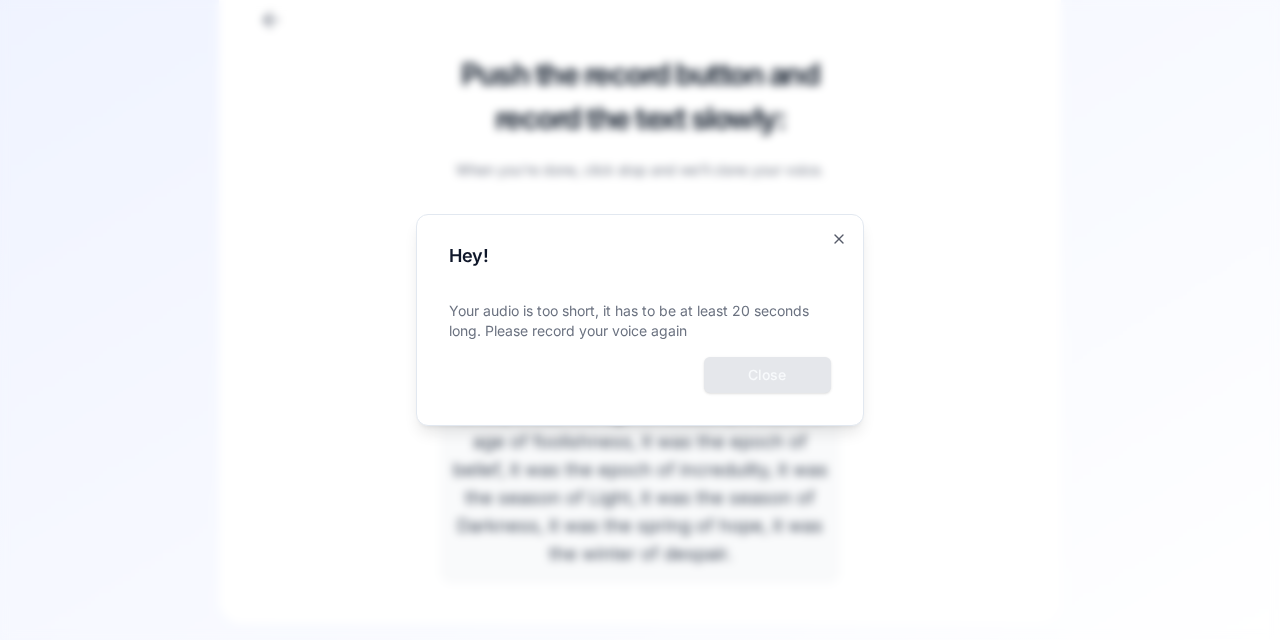 click on "Close" at bounding box center [767, 375] 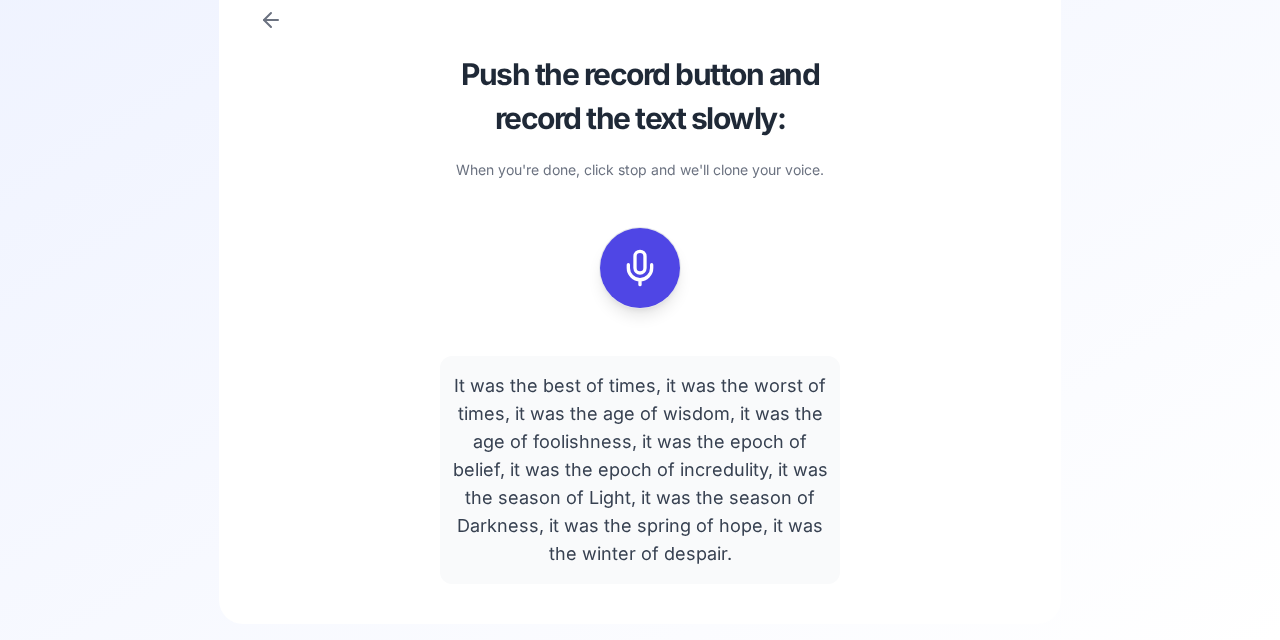 scroll, scrollTop: 144, scrollLeft: 0, axis: vertical 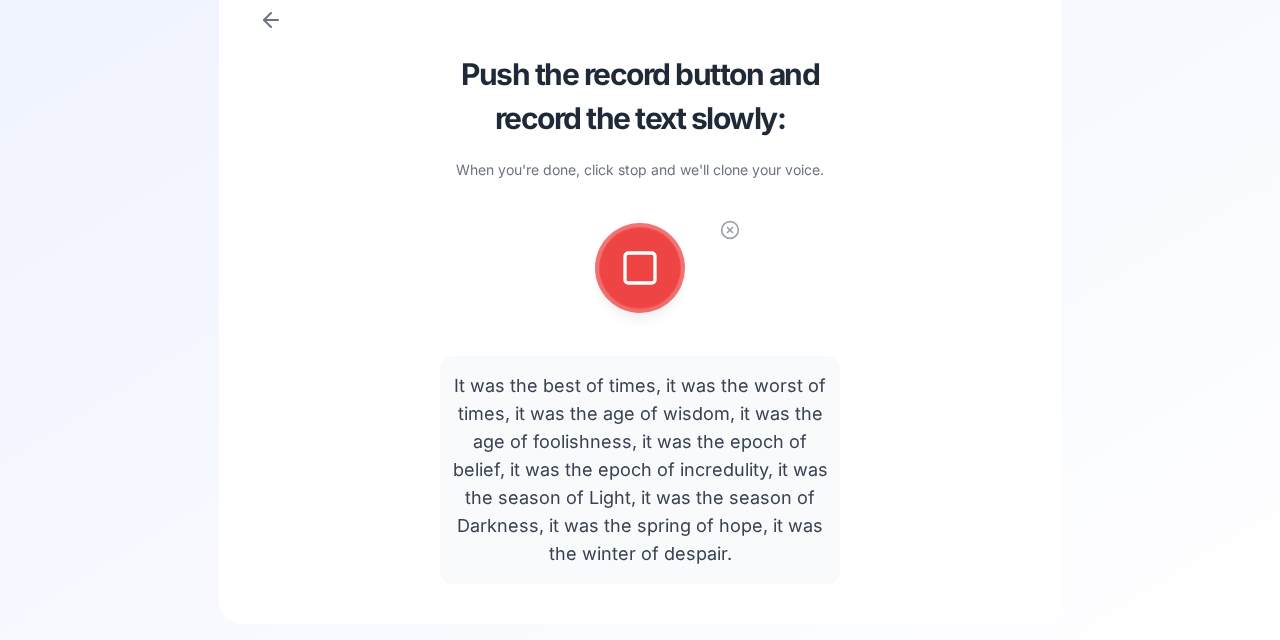 click 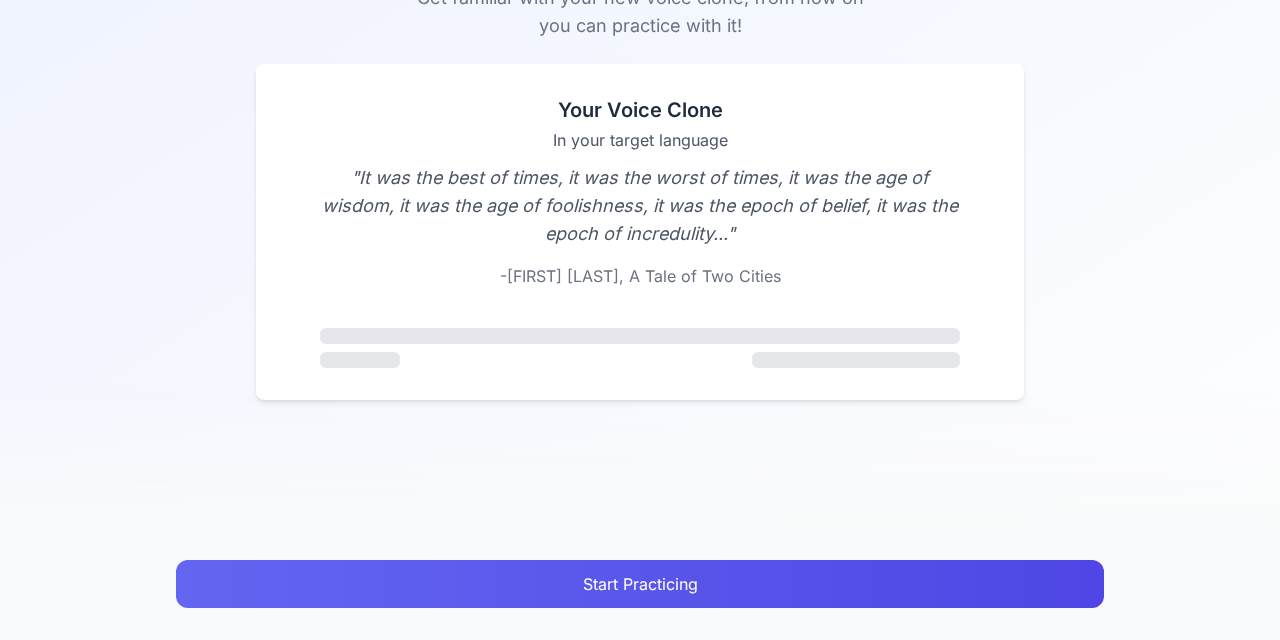 scroll, scrollTop: 189, scrollLeft: 0, axis: vertical 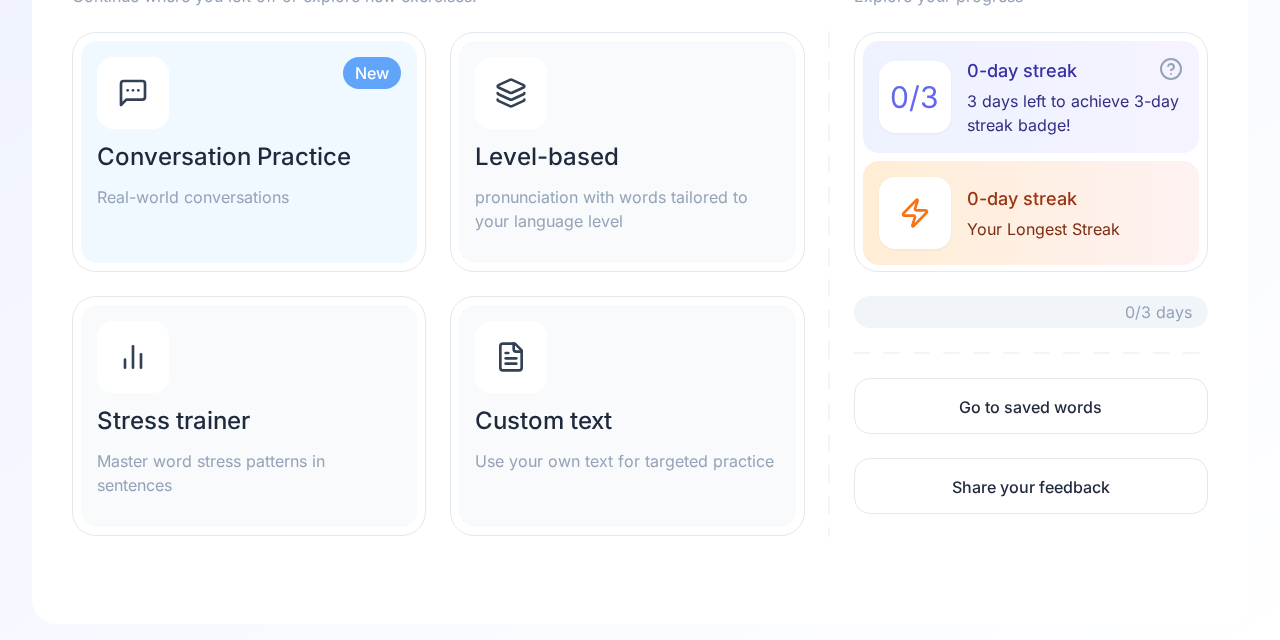 click on "Stress trainer Master word stress patterns in sentences" at bounding box center (249, 416) 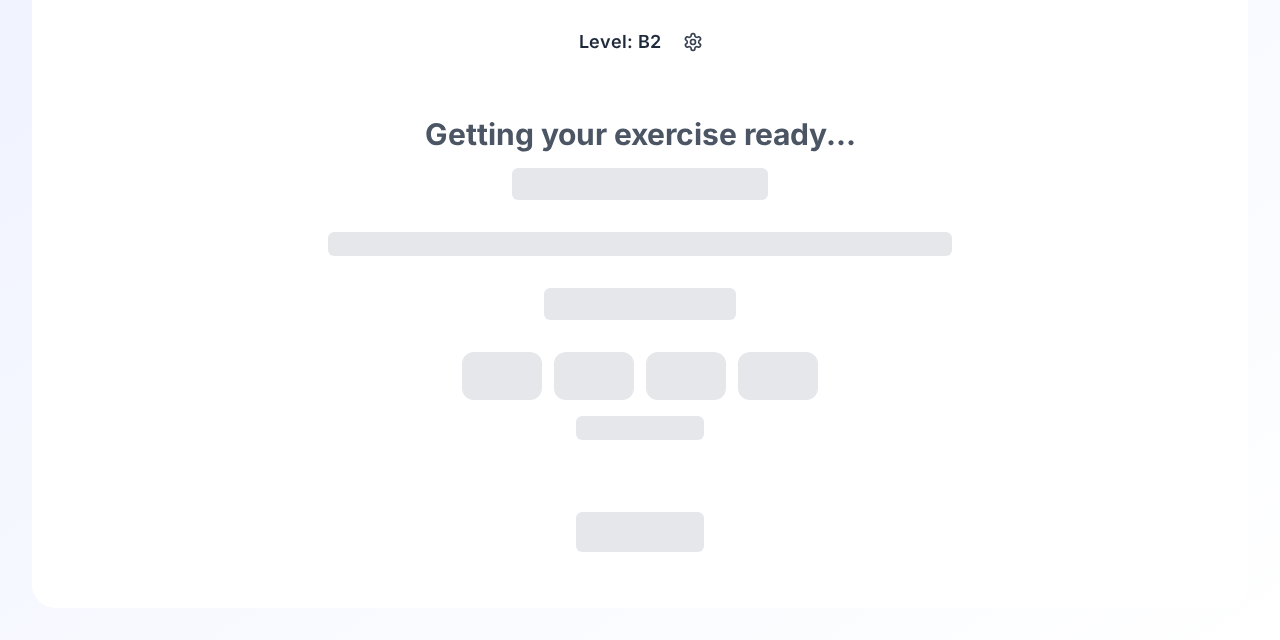 scroll, scrollTop: 116, scrollLeft: 0, axis: vertical 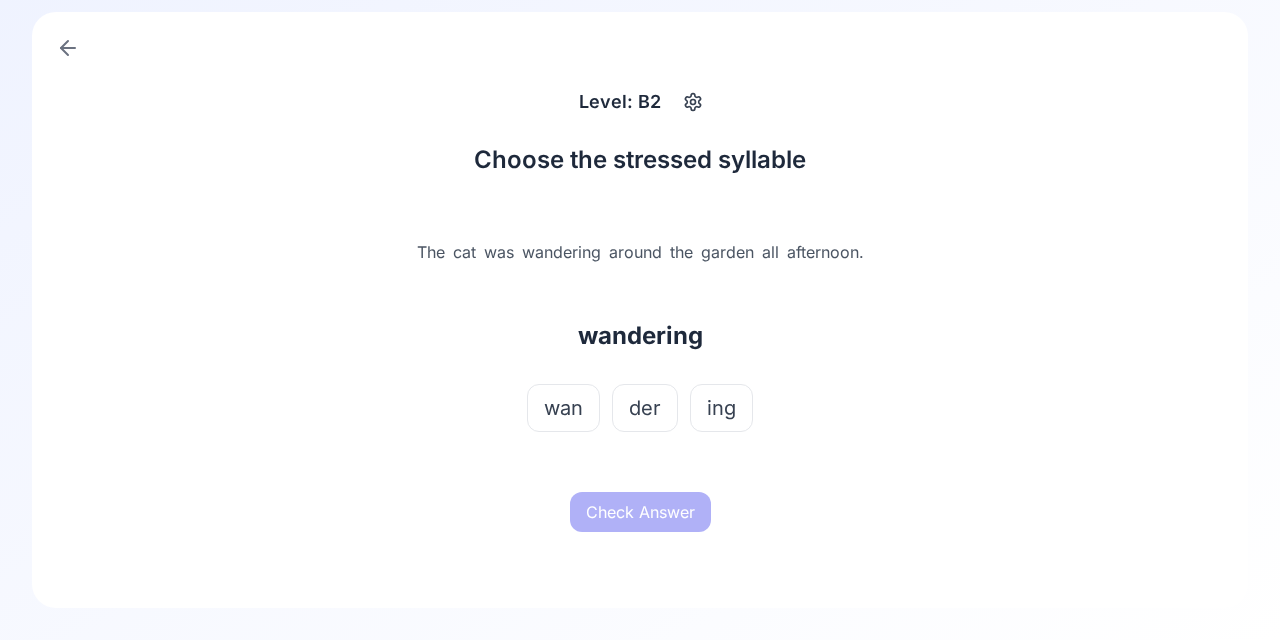 click on "wan" at bounding box center (563, 408) 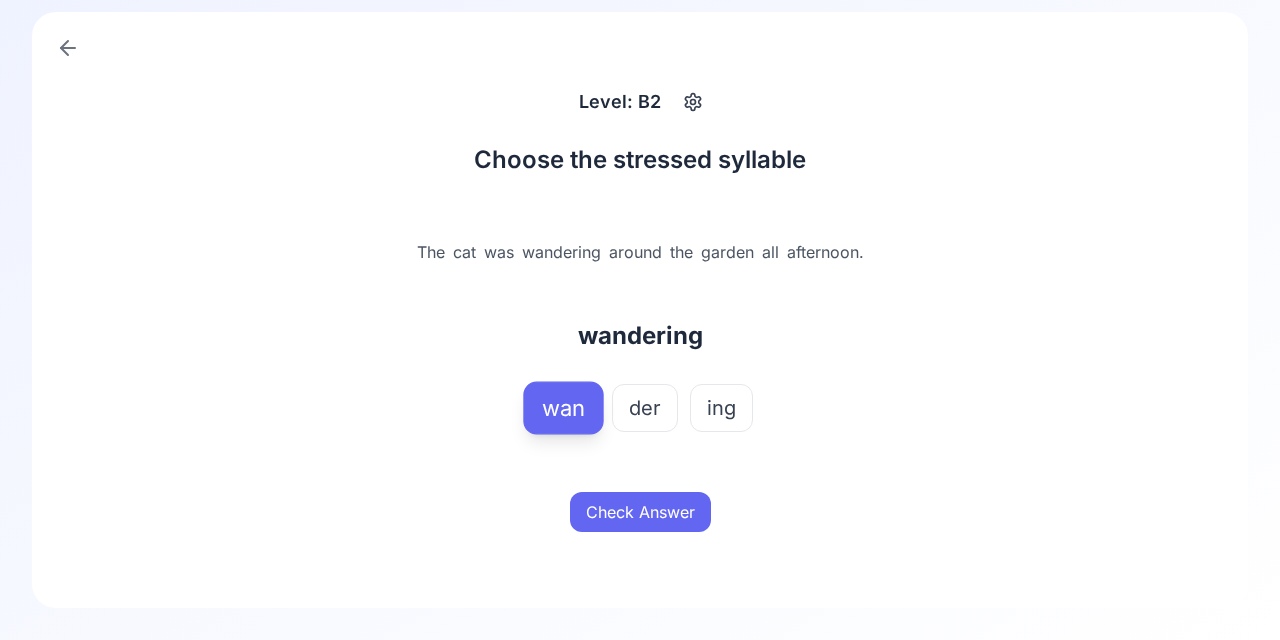 click on "Check Answer" at bounding box center (640, 512) 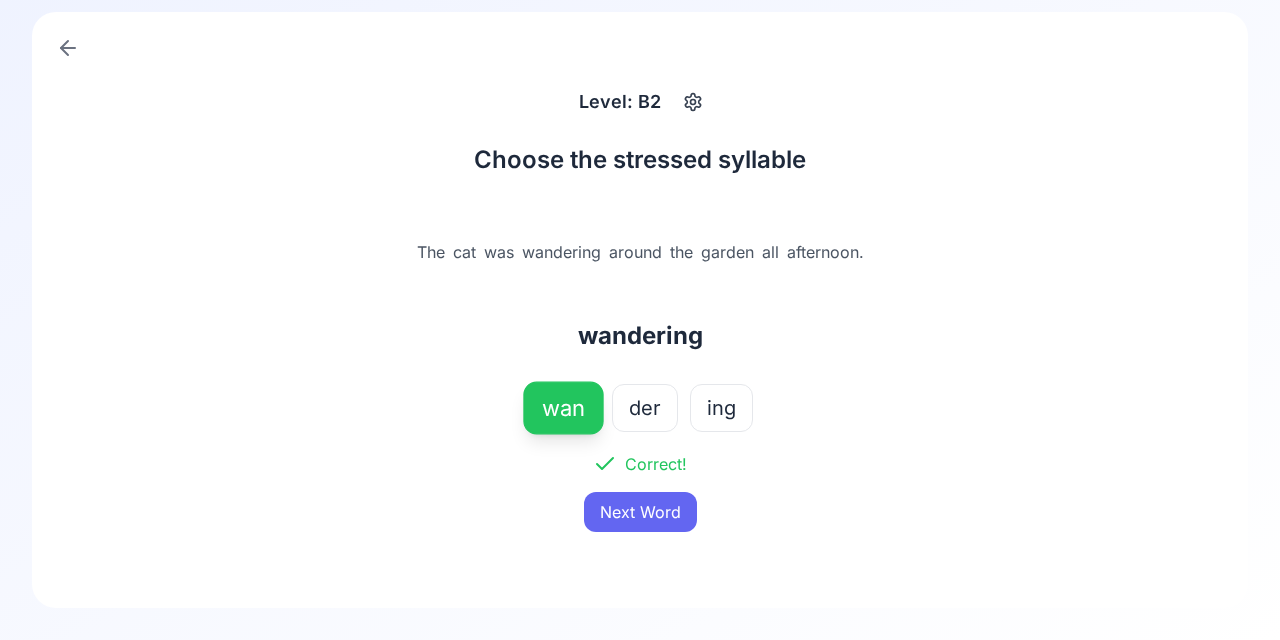scroll, scrollTop: 116, scrollLeft: 0, axis: vertical 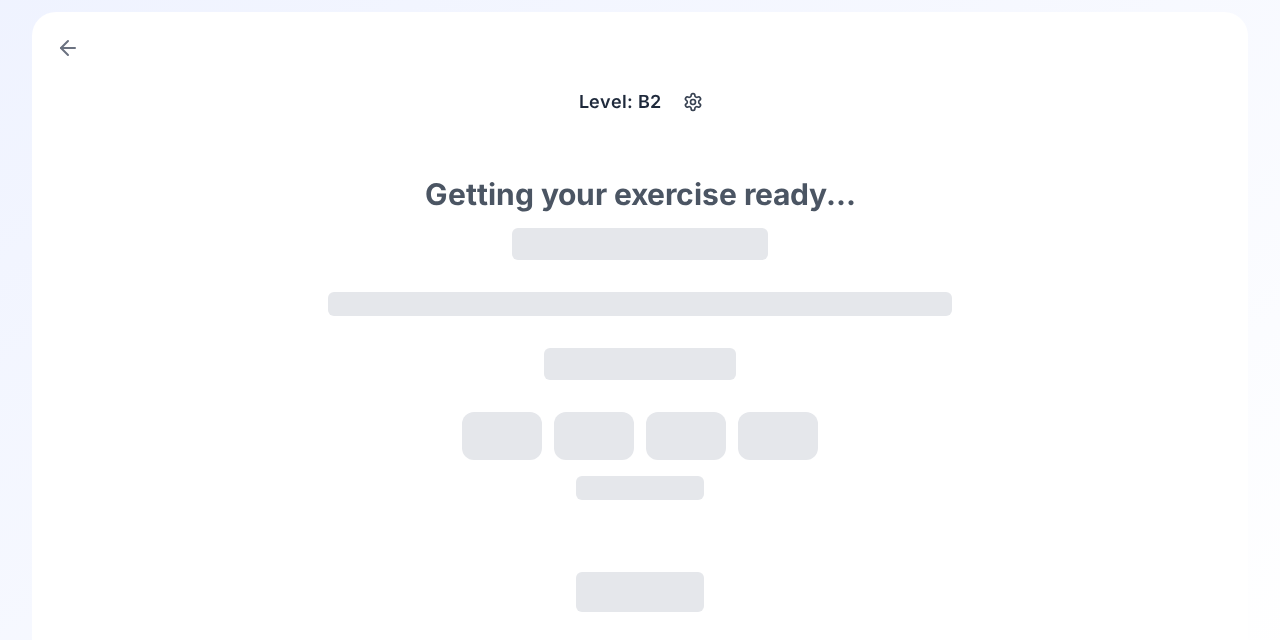 click 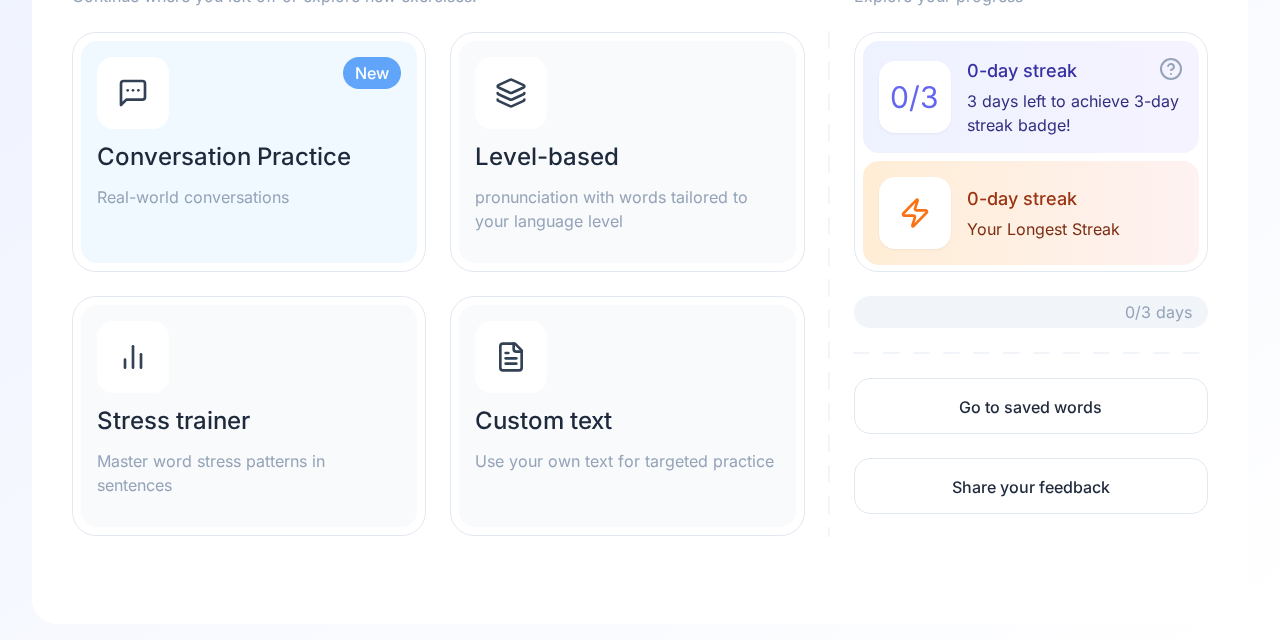 scroll, scrollTop: 212, scrollLeft: 0, axis: vertical 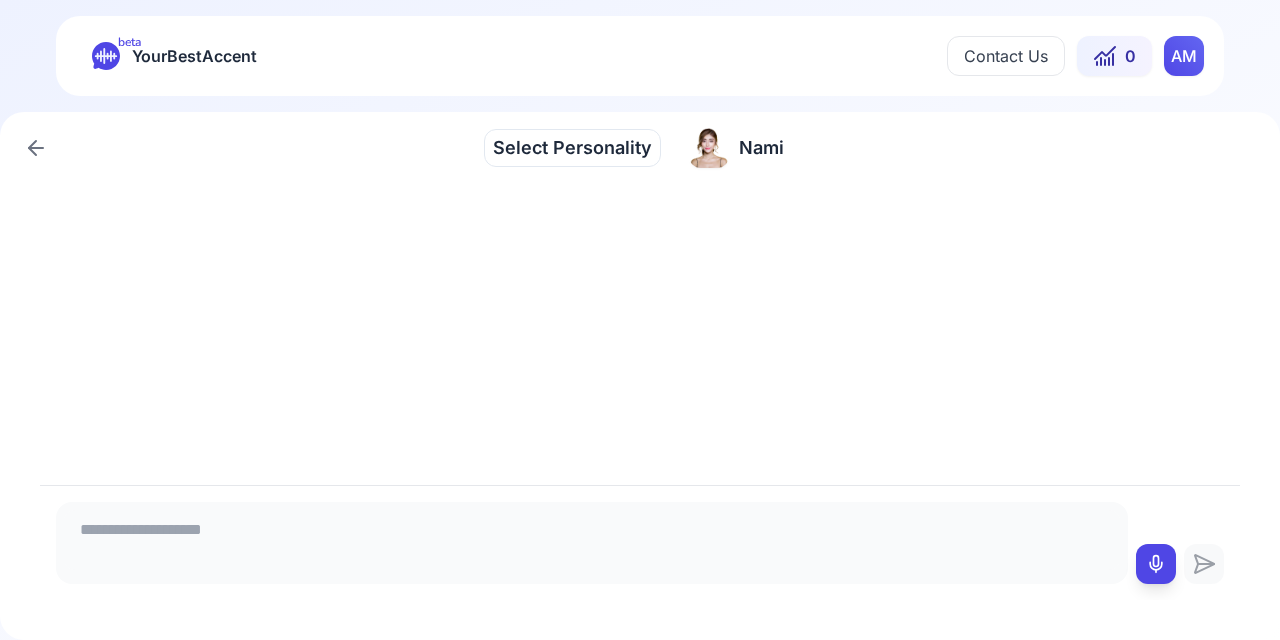 click on "Select Personality" at bounding box center (572, 148) 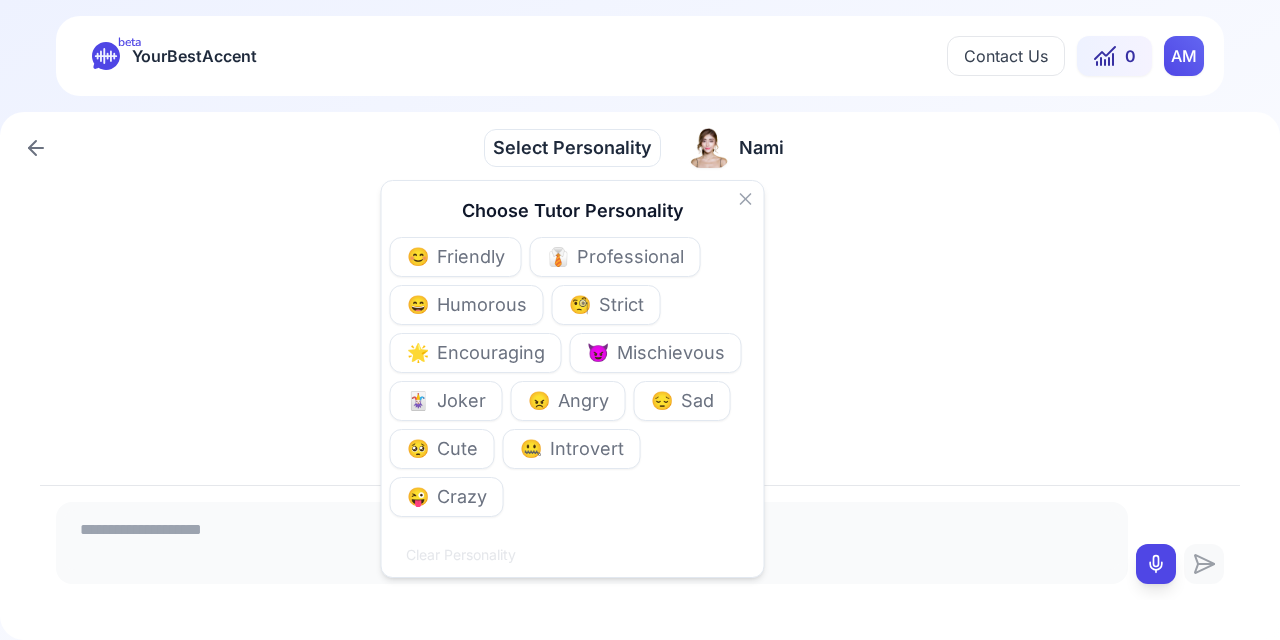 click on "👔 Professional" at bounding box center (615, 257) 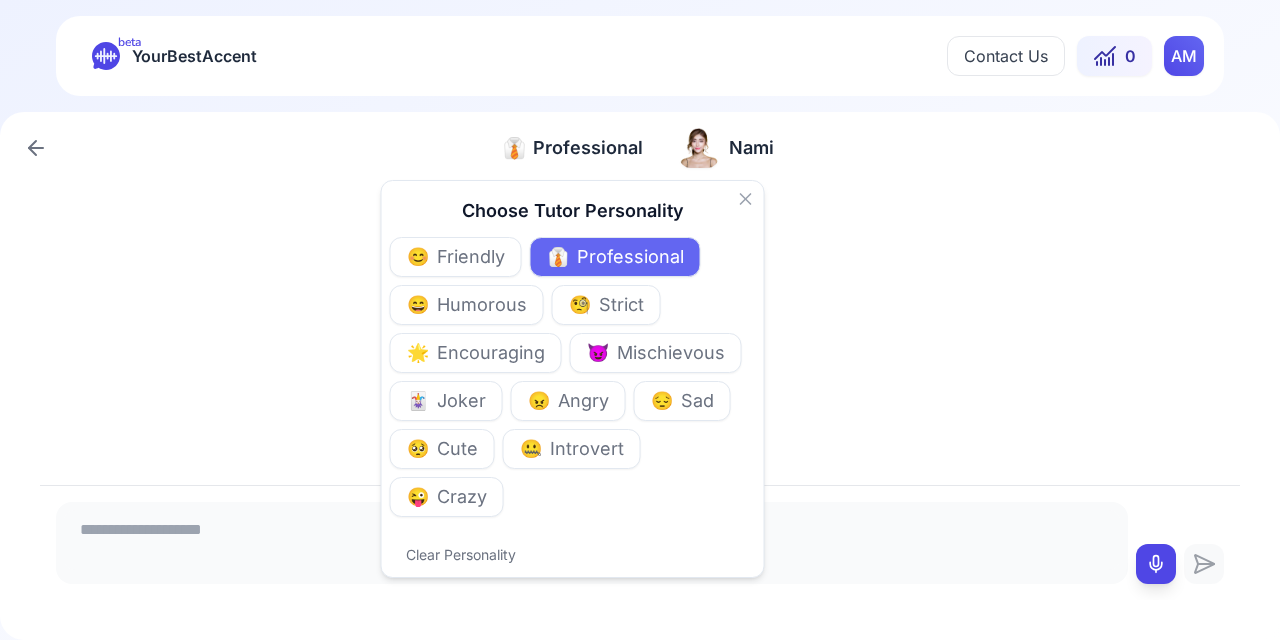 click at bounding box center (640, 334) 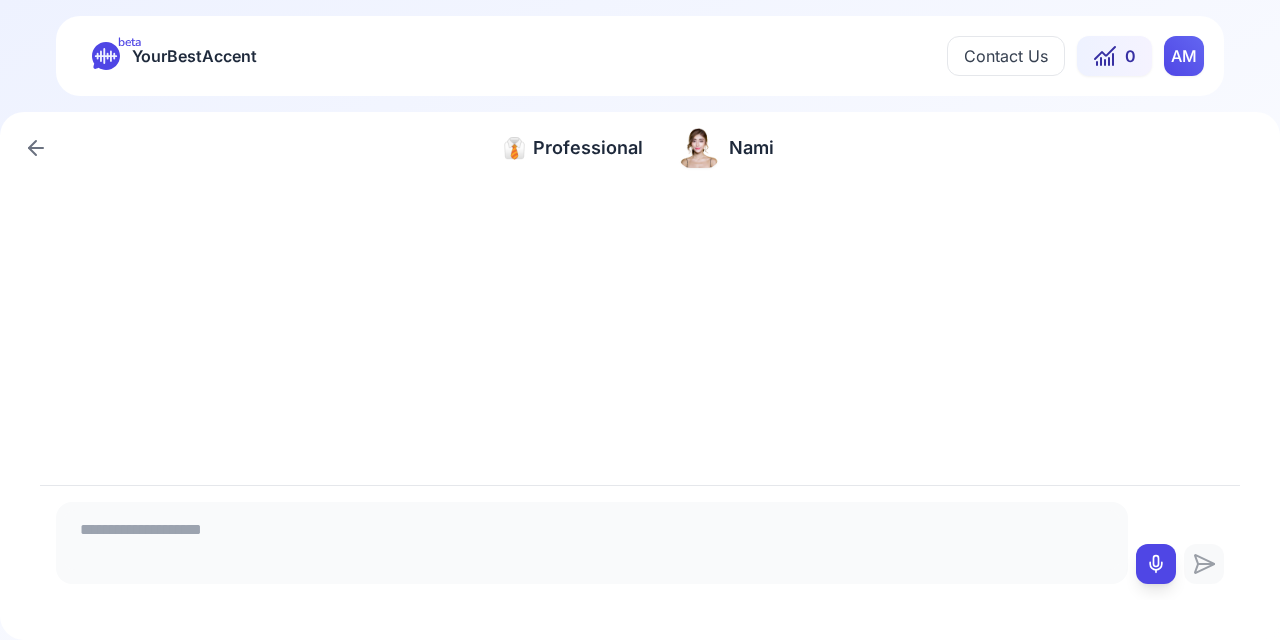 click at bounding box center [592, 540] 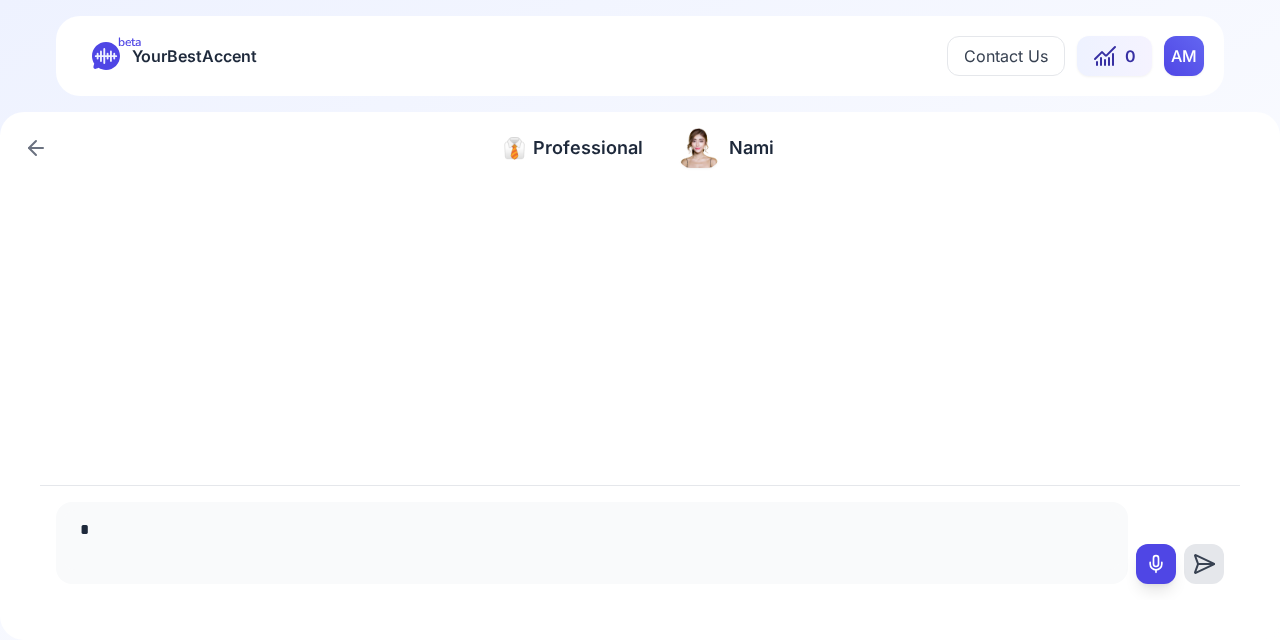 type on "**" 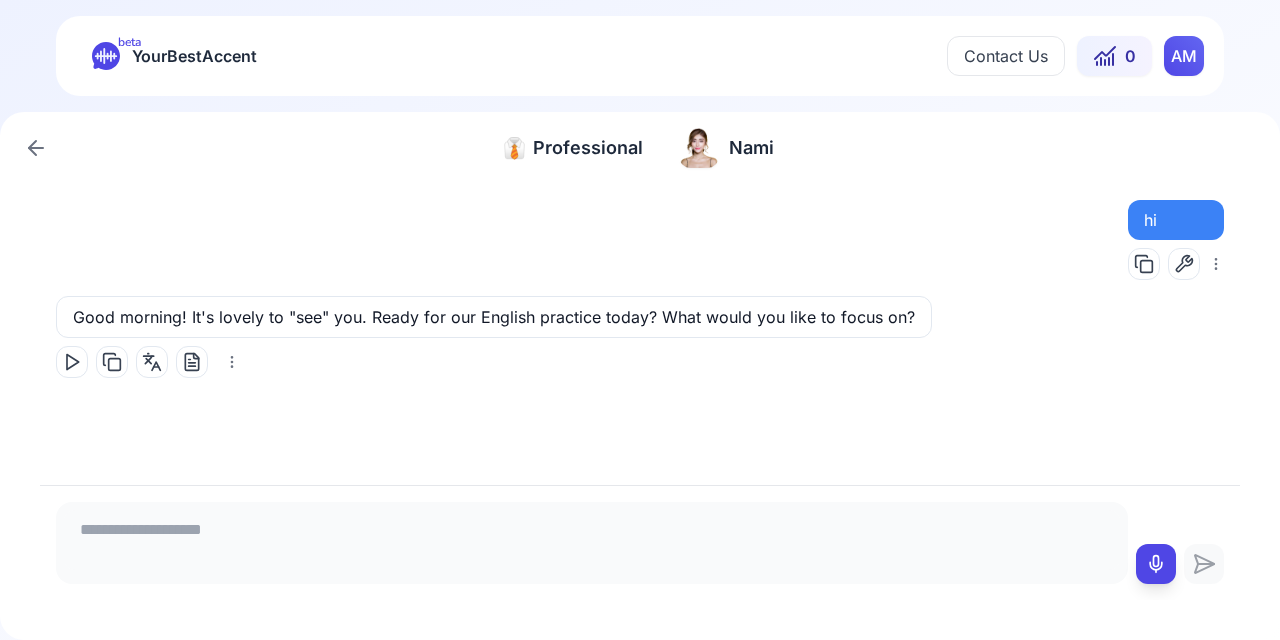 click 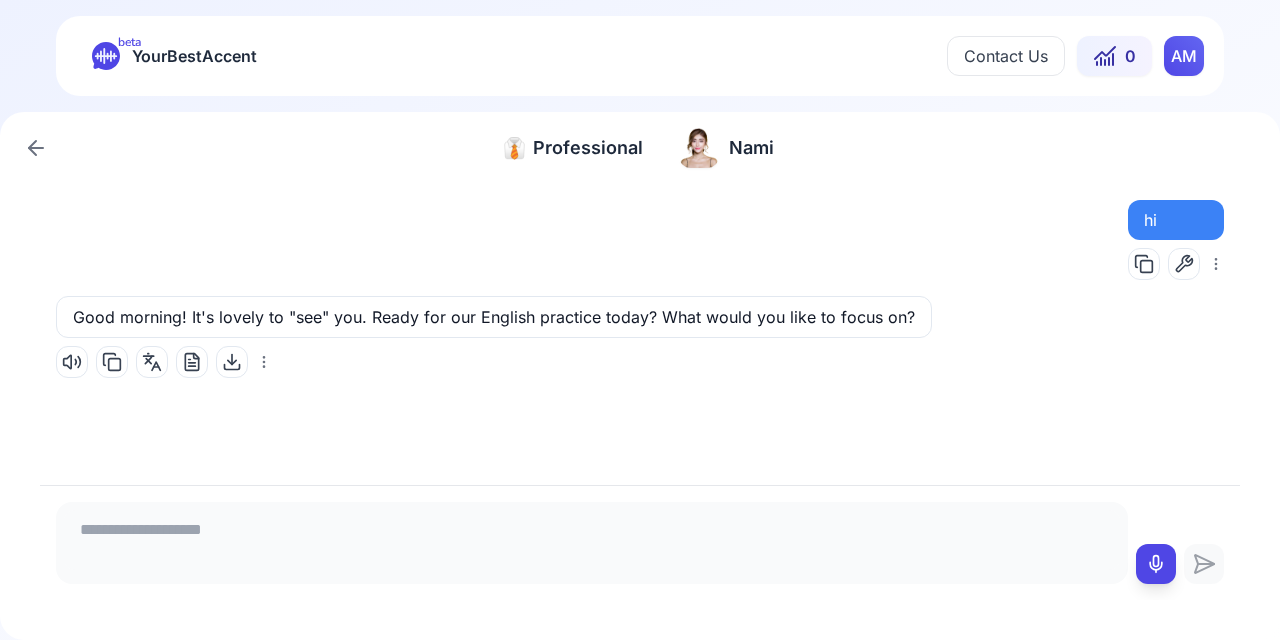 click 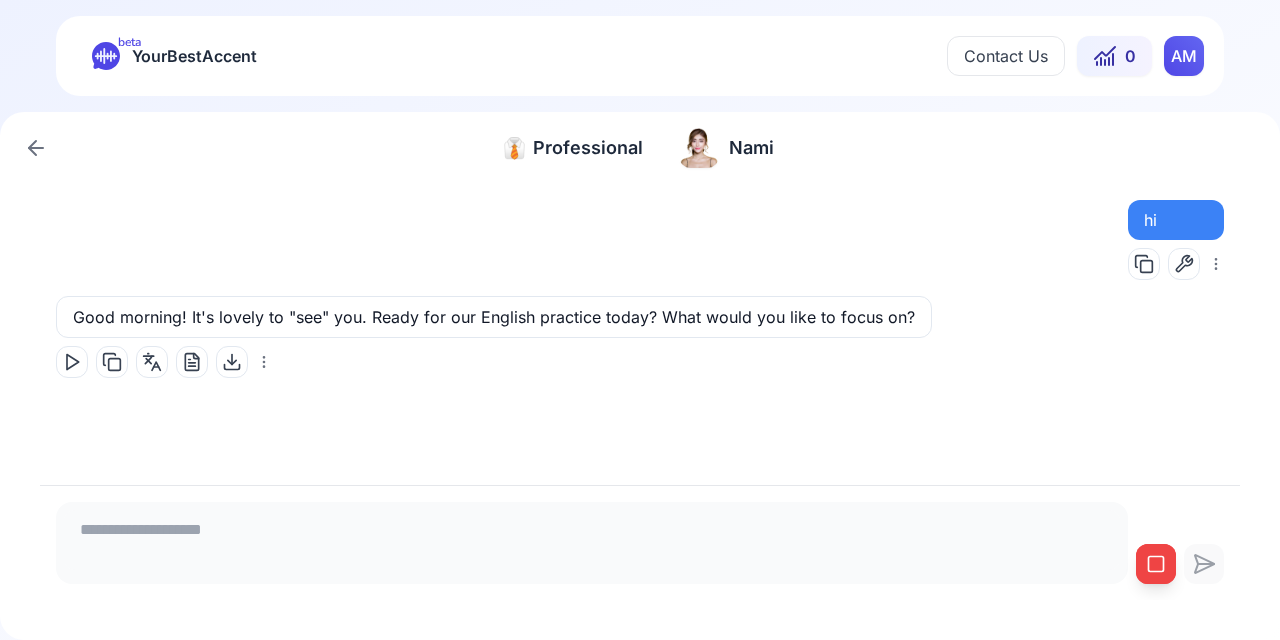 click 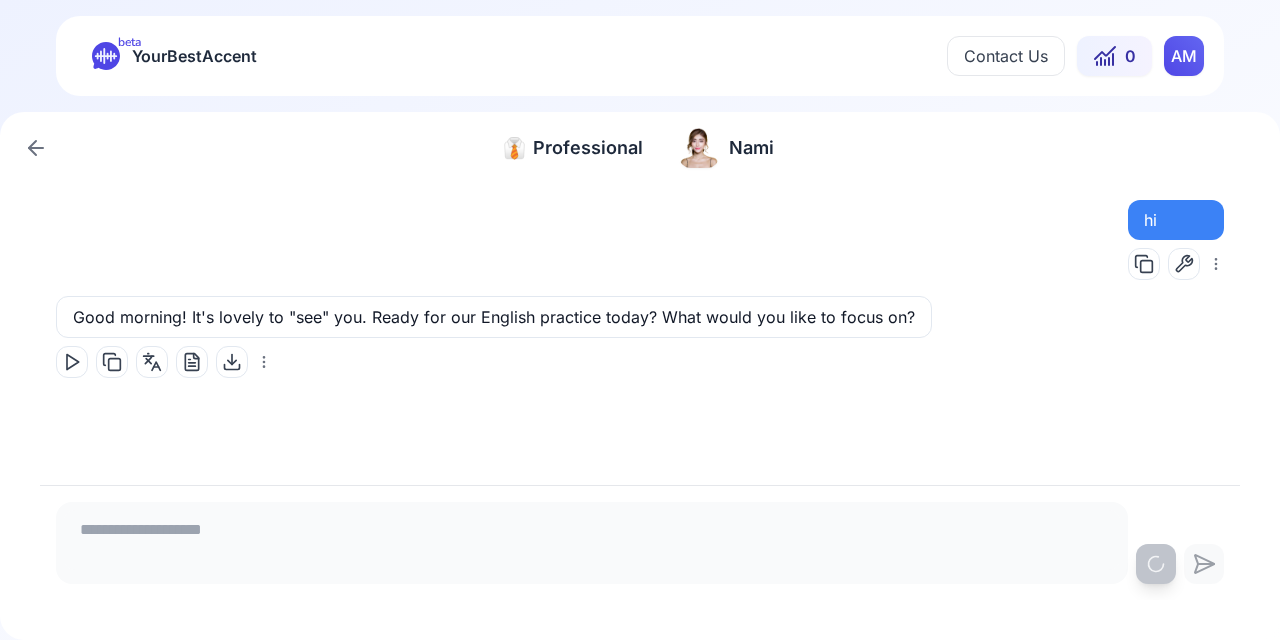 type on "**********" 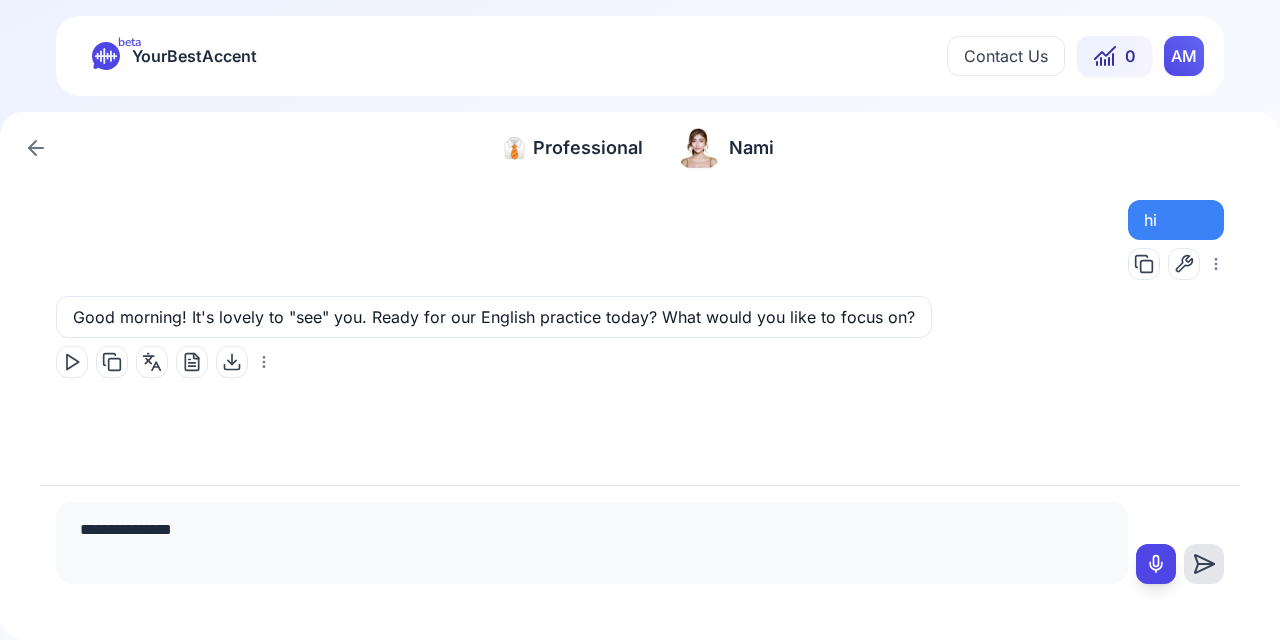 click 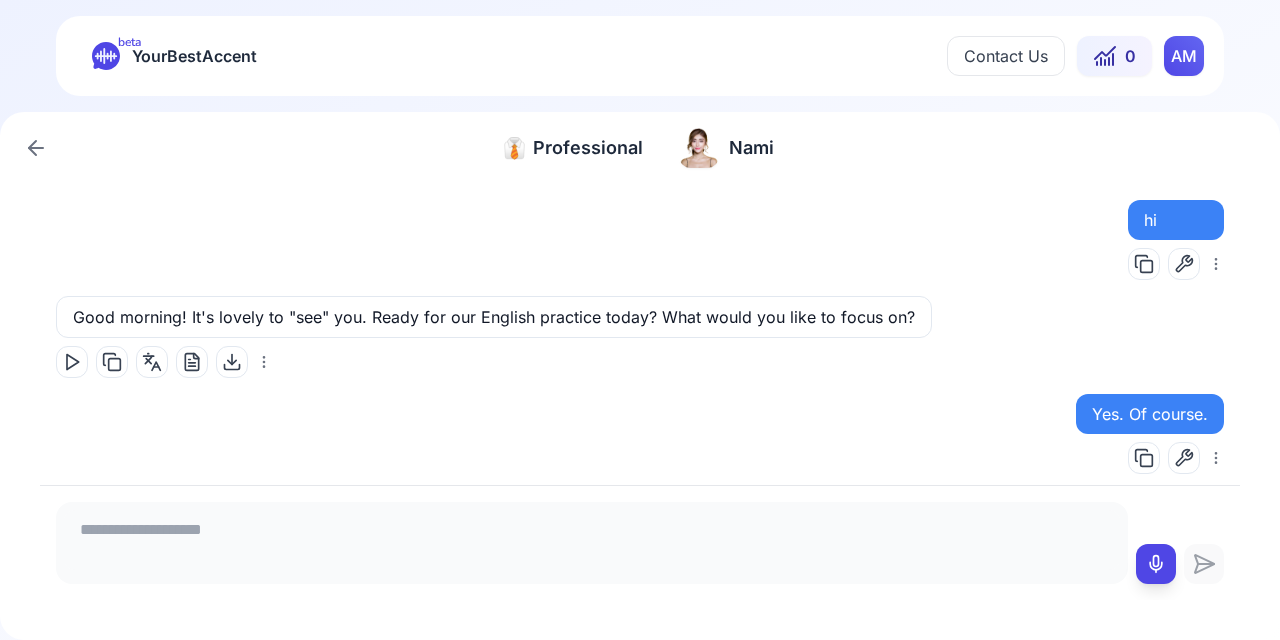 scroll, scrollTop: 21, scrollLeft: 0, axis: vertical 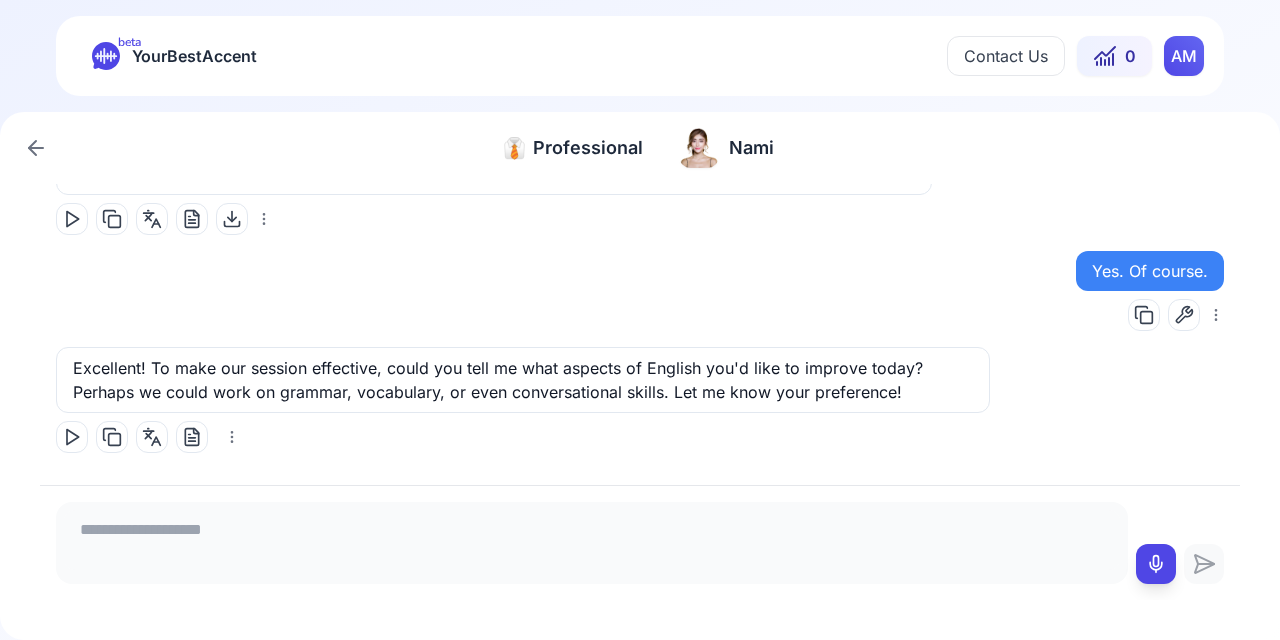click 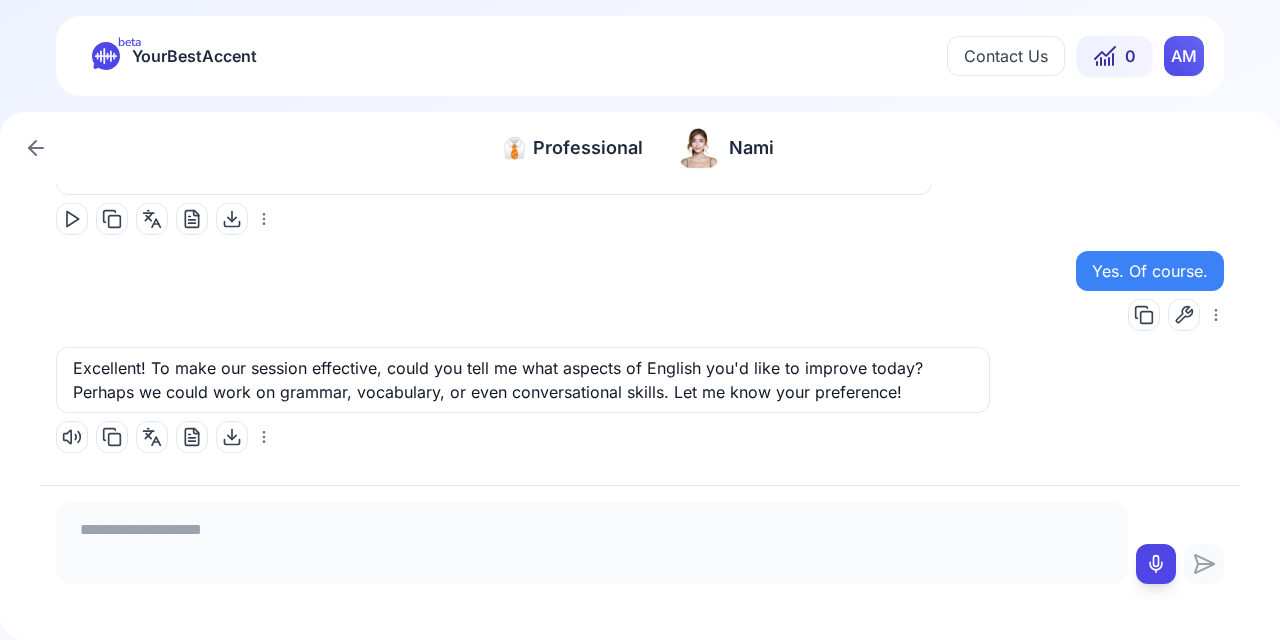click 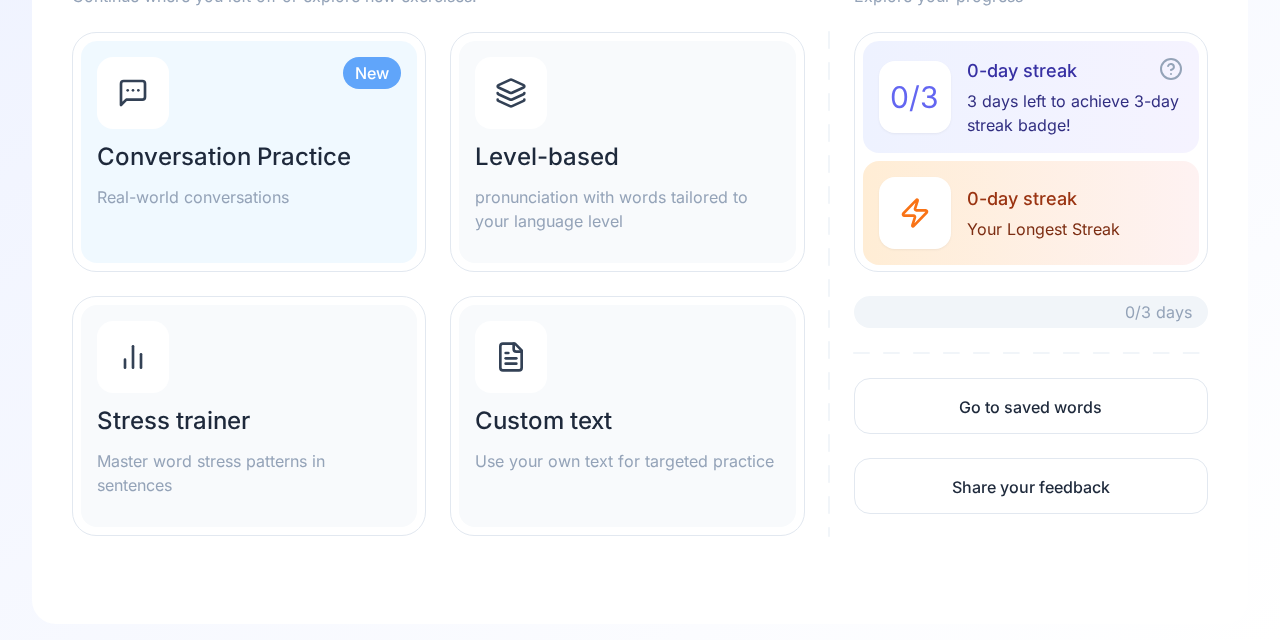 scroll, scrollTop: 212, scrollLeft: 0, axis: vertical 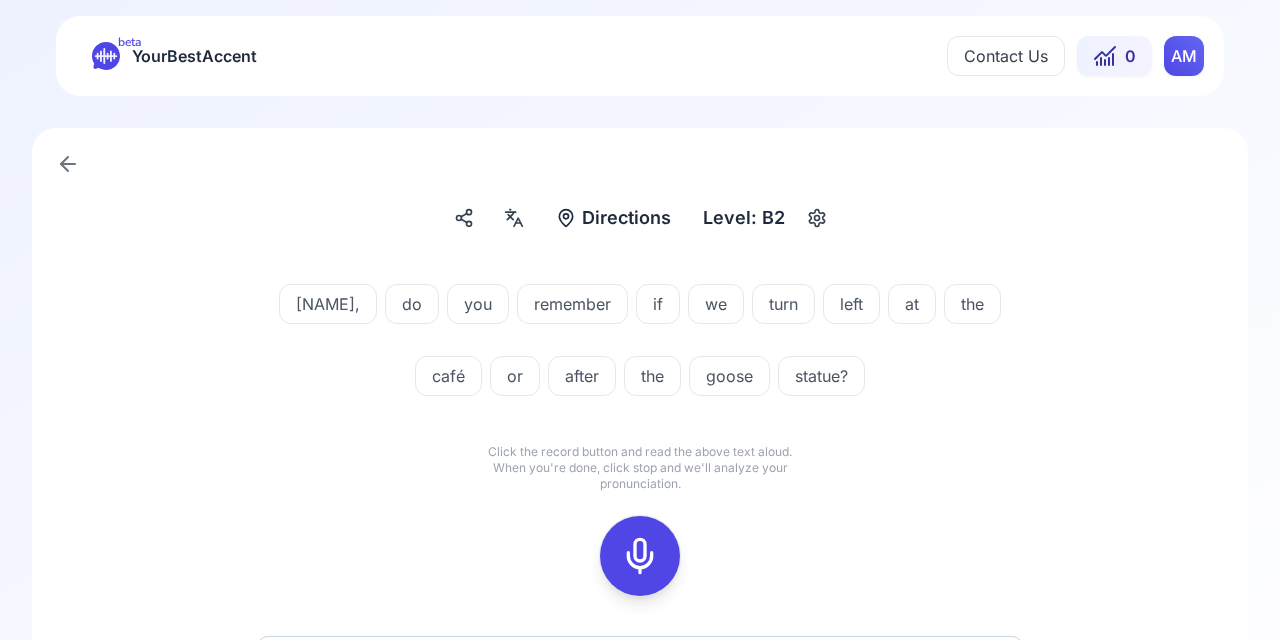 click 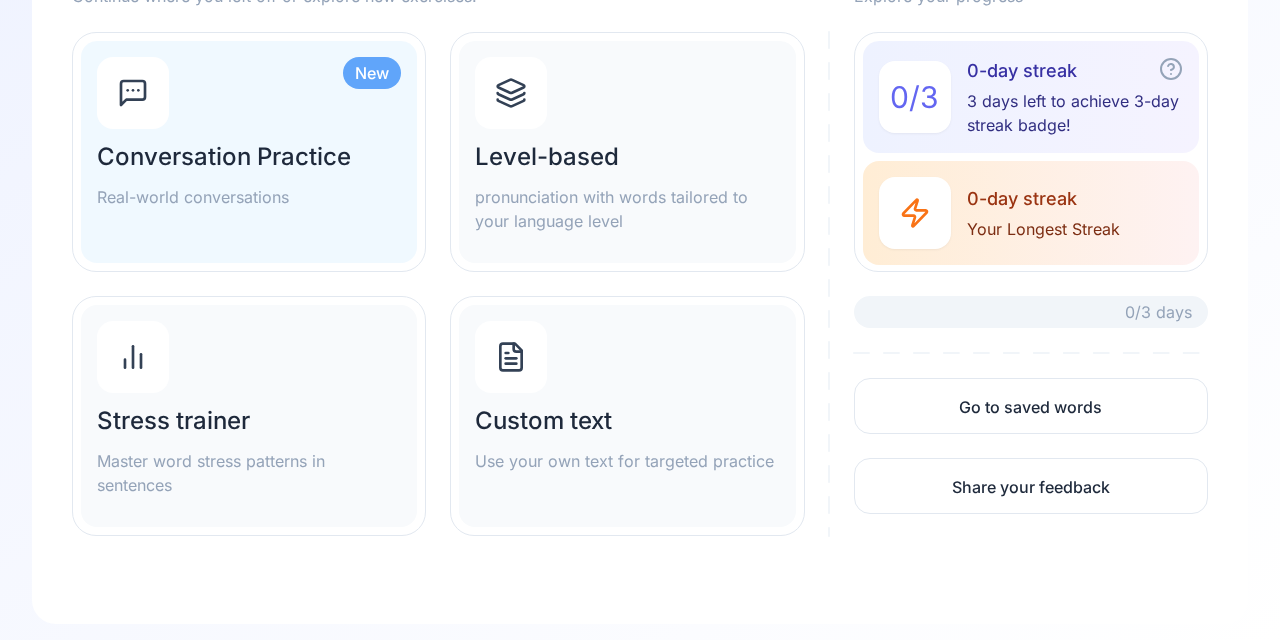 scroll, scrollTop: 212, scrollLeft: 0, axis: vertical 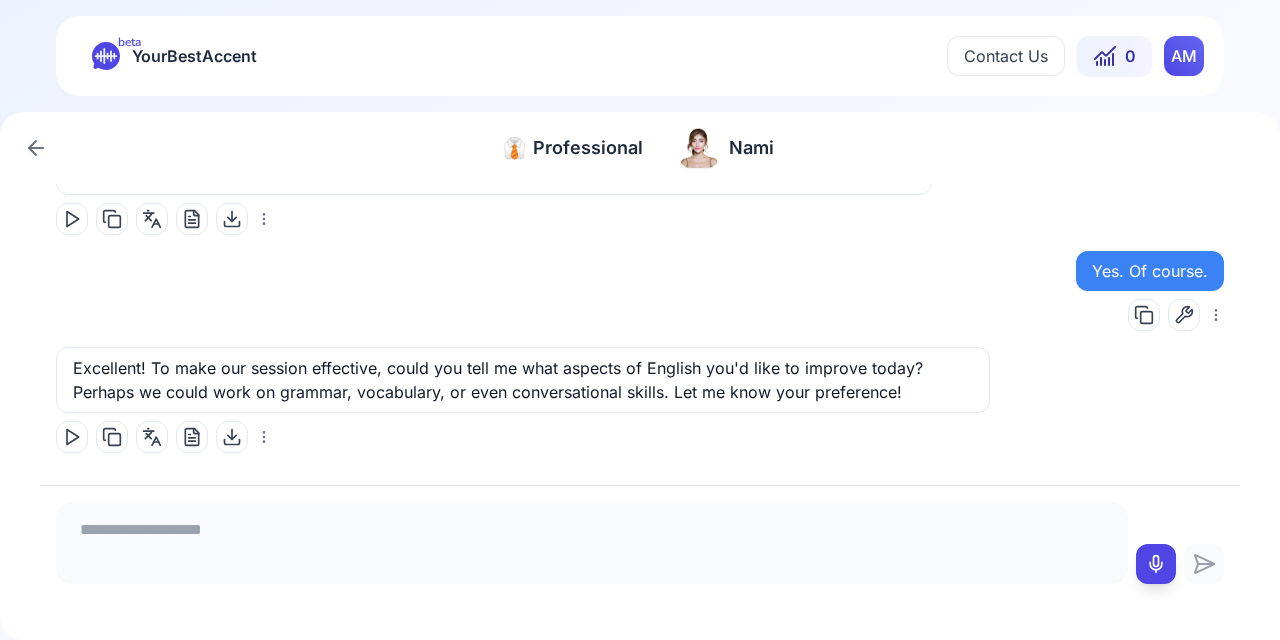 click 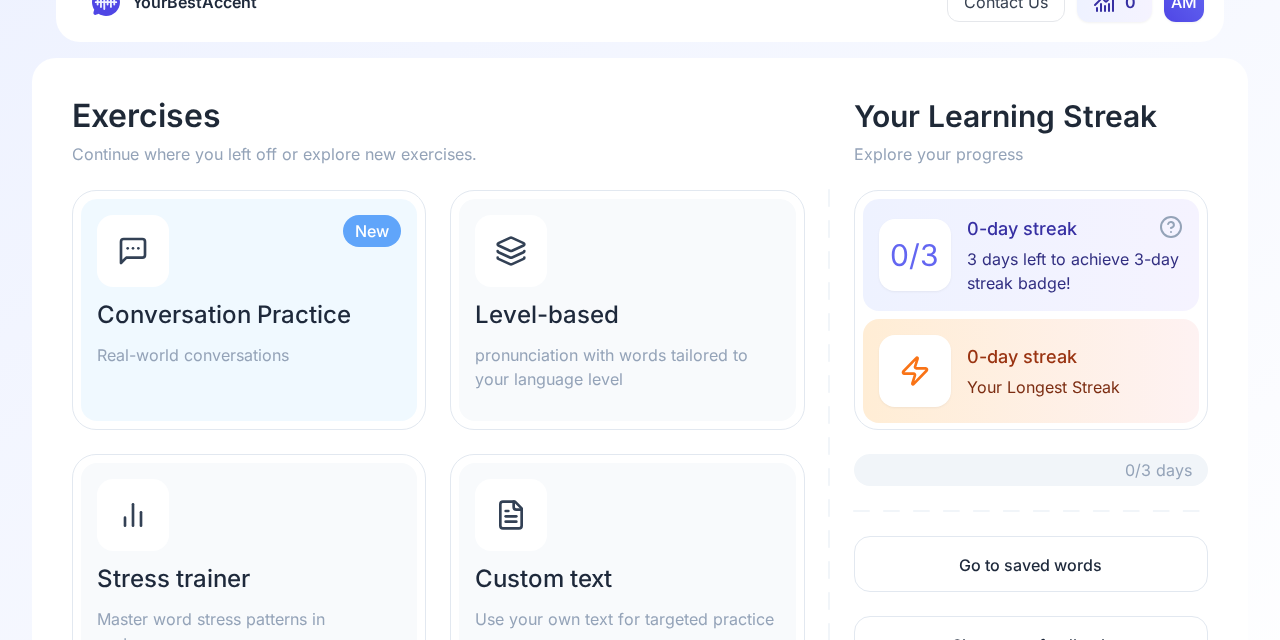 scroll, scrollTop: 91, scrollLeft: 0, axis: vertical 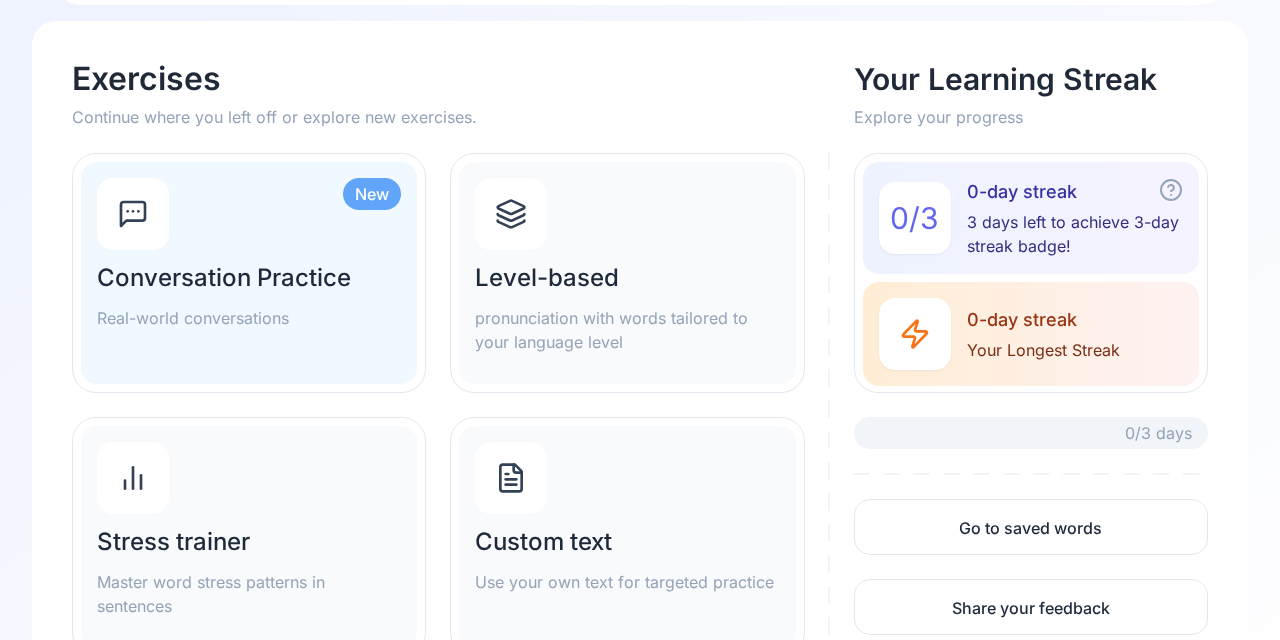 click on "Stress trainer" at bounding box center (249, 542) 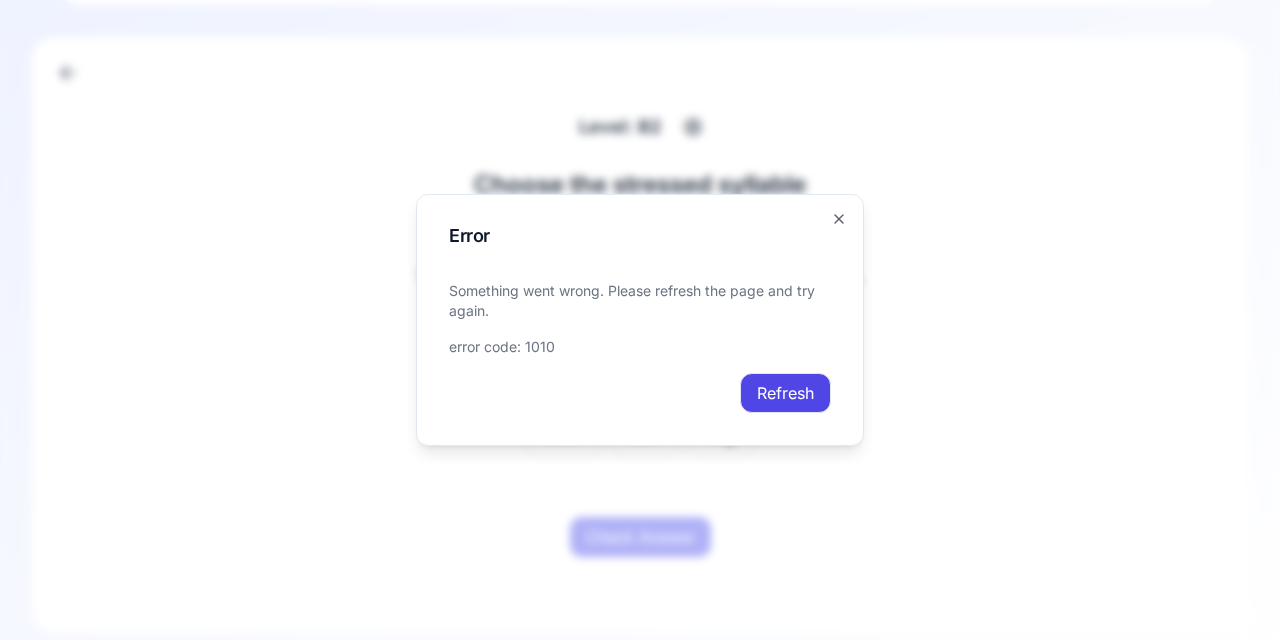 click on "Refresh" at bounding box center (785, 393) 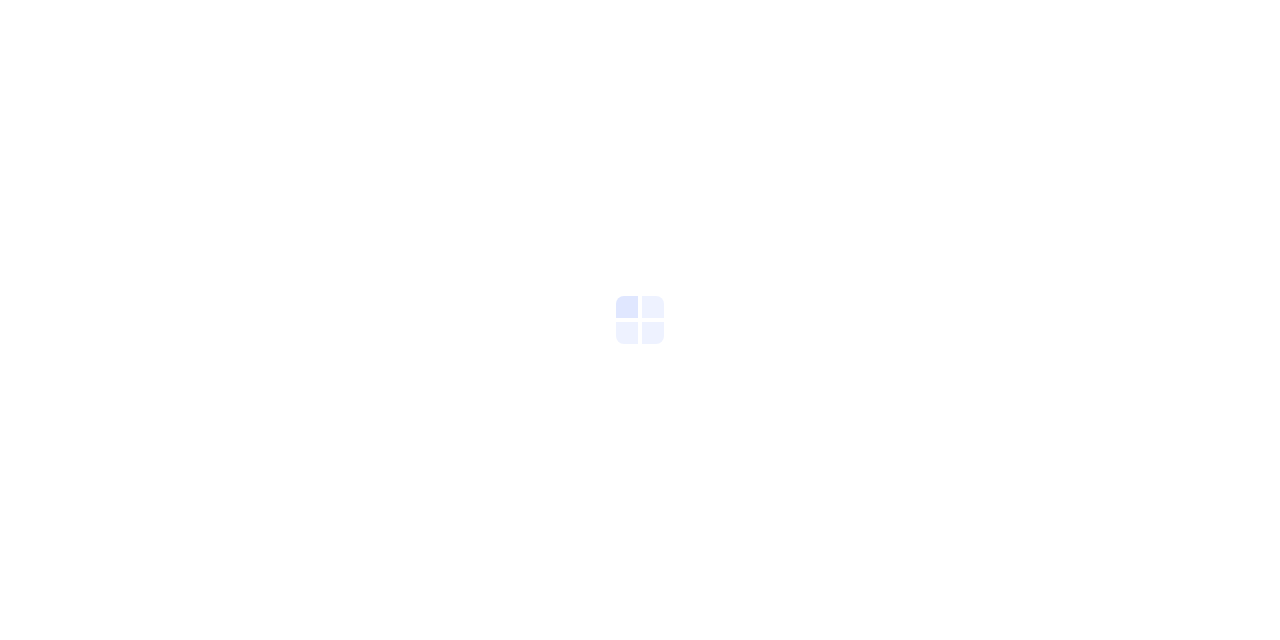 scroll, scrollTop: 0, scrollLeft: 0, axis: both 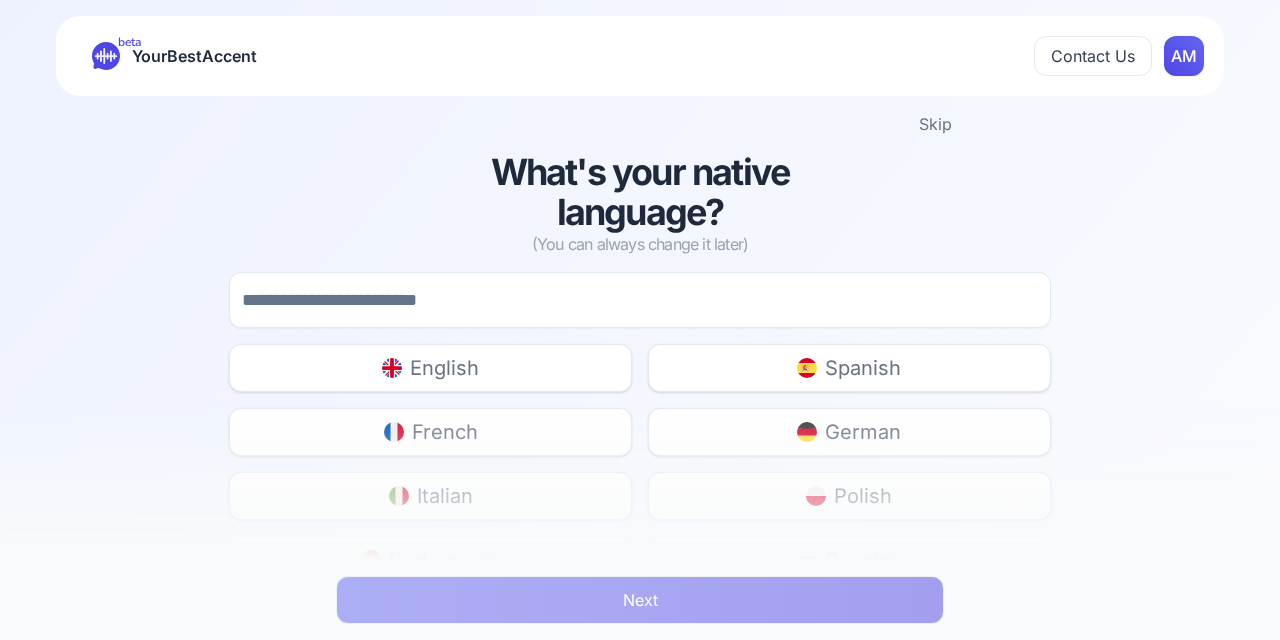 click on "AM START beta YourBestAccent Contact Us AM Skip What's your native language? (You can always change it later) English Spanish French German Italian Polish Portuguese Russian Ukrainian Czech Vietnamese Chinese Hindi Indonesian Malay Japanese Korean Tamil Turkish Romanian Swedish Norwegian Danish Slovak Dutch Thai Hungarian Greek Finnish Bulgarian Catalan Other Next" at bounding box center [640, 320] 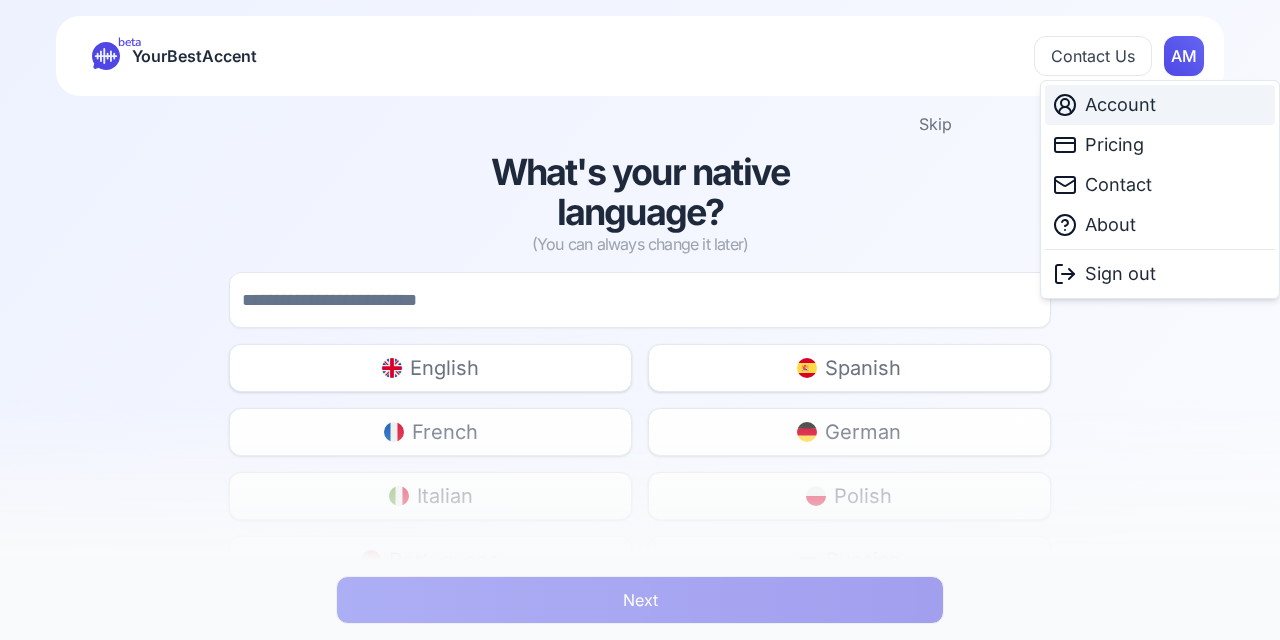 click on "Account" at bounding box center (1160, 105) 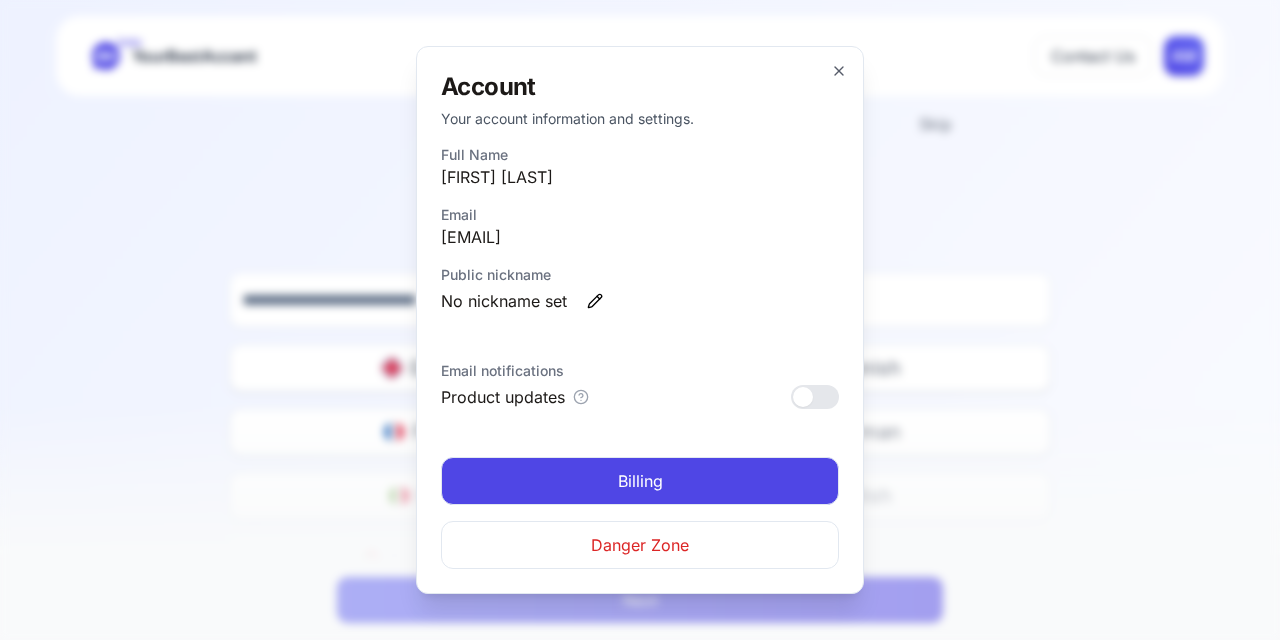 click on "Billing" at bounding box center [640, 481] 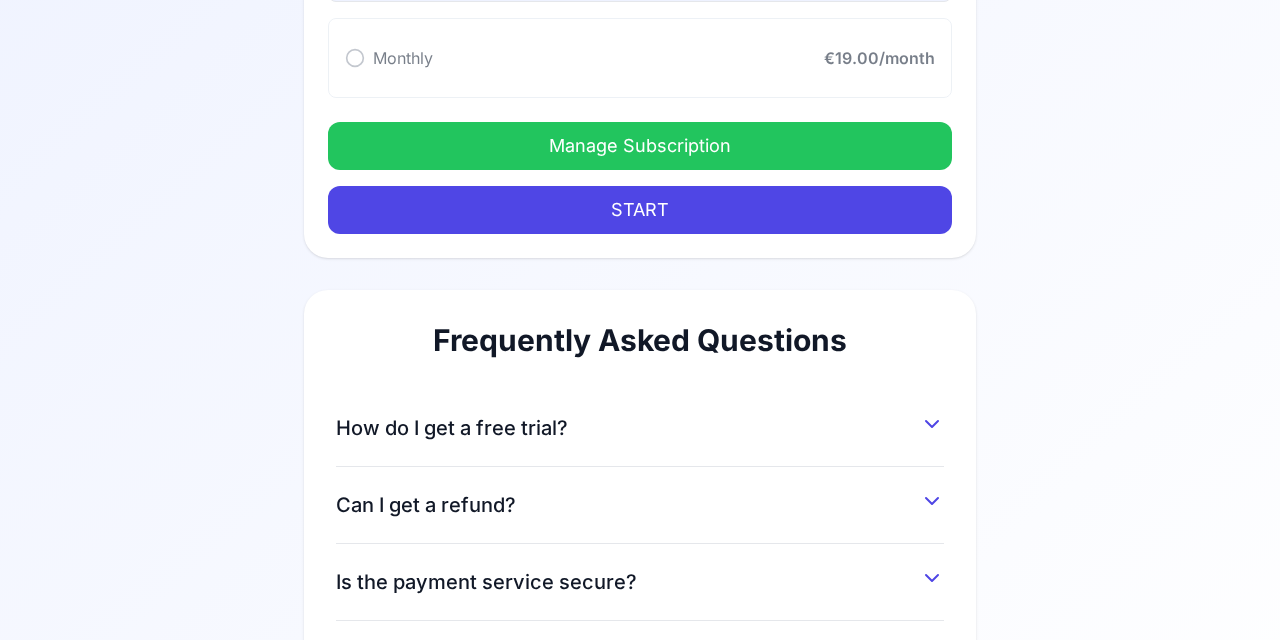 scroll, scrollTop: 312, scrollLeft: 0, axis: vertical 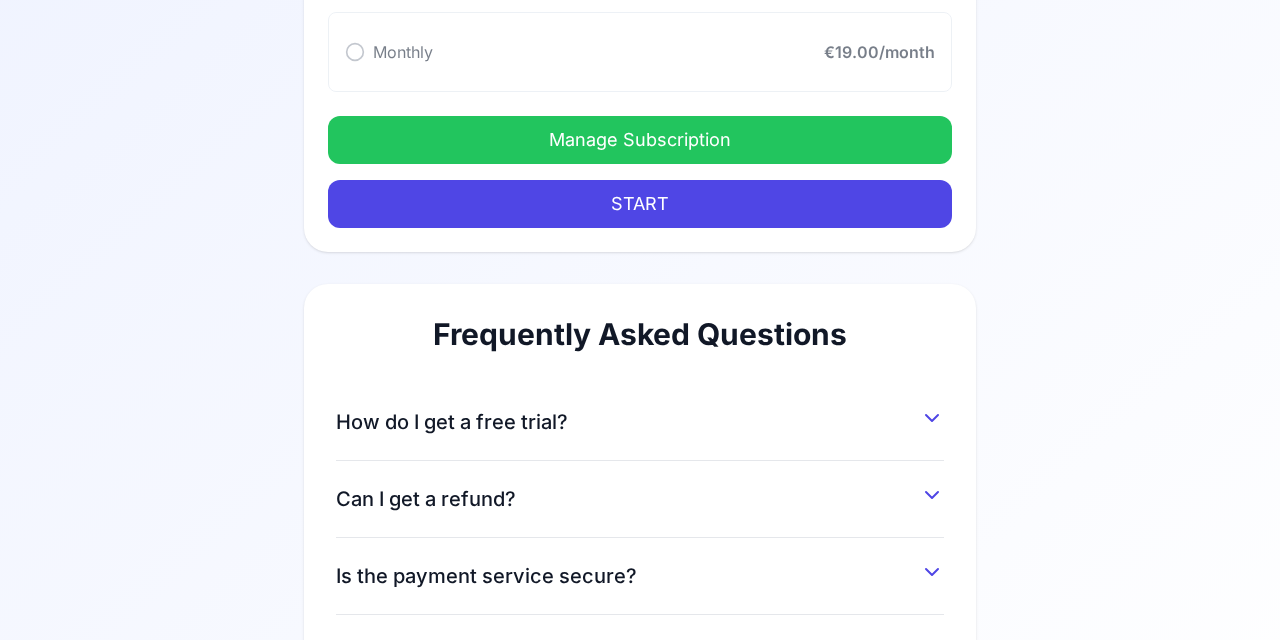 click on "Manage Subscription" at bounding box center [640, 140] 